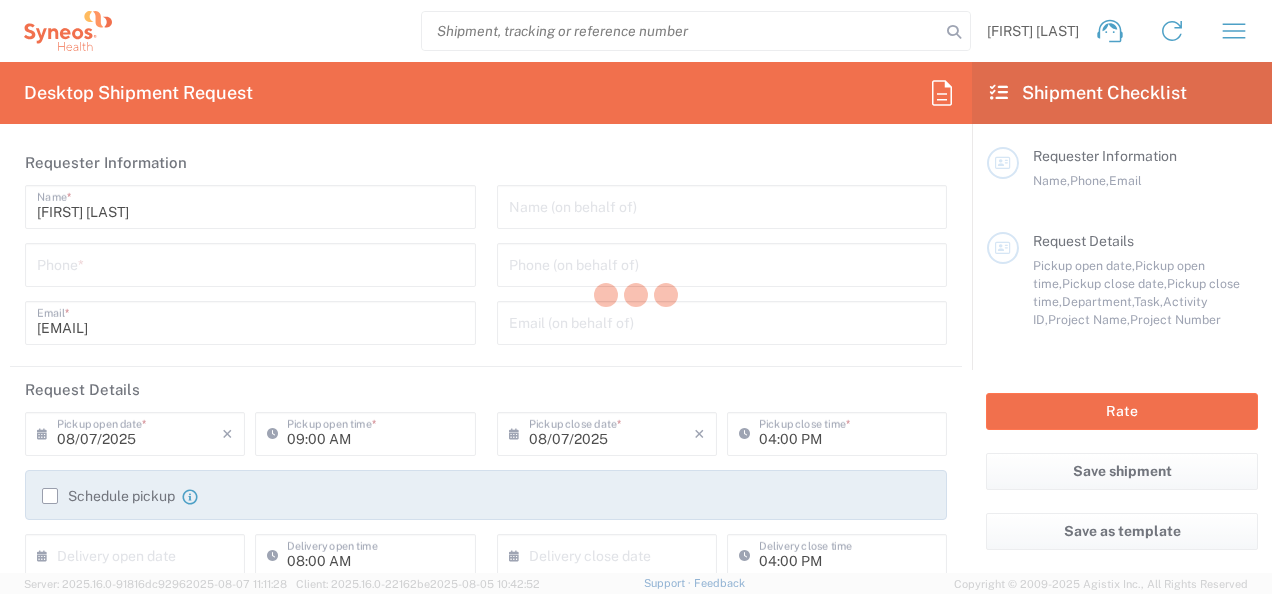 type on "Syneos Health, LLC-Morrisville NC US" 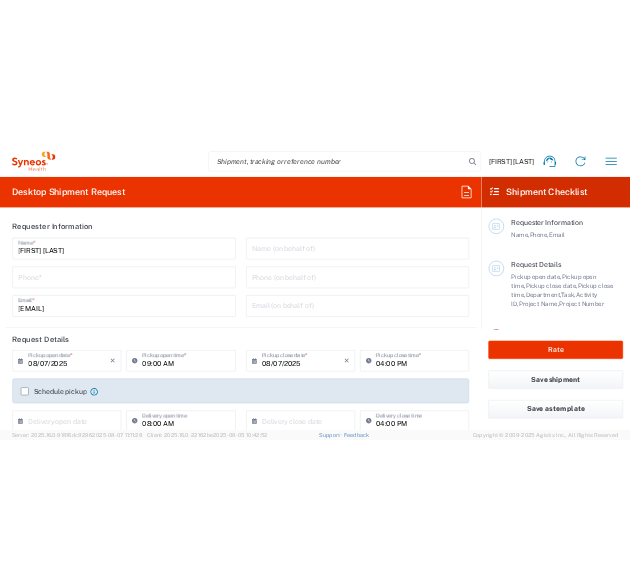 scroll, scrollTop: 0, scrollLeft: 0, axis: both 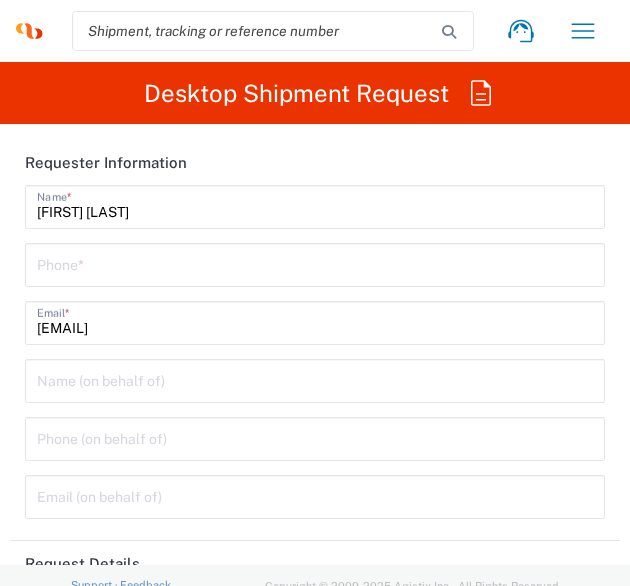 click at bounding box center (315, 263) 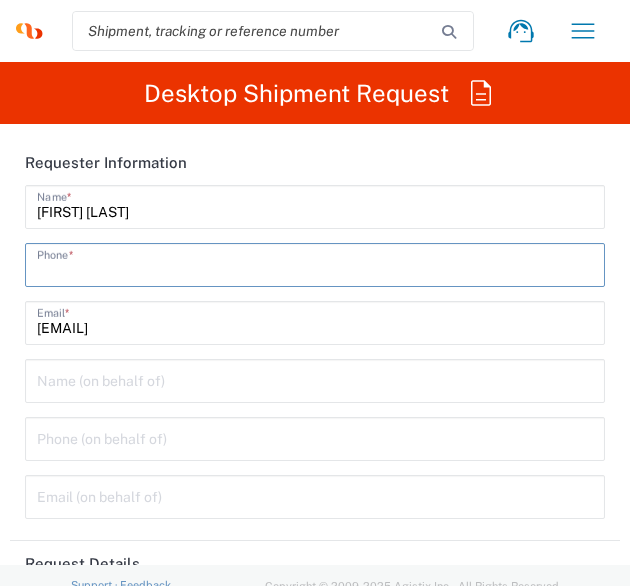 type on "[PHONE]" 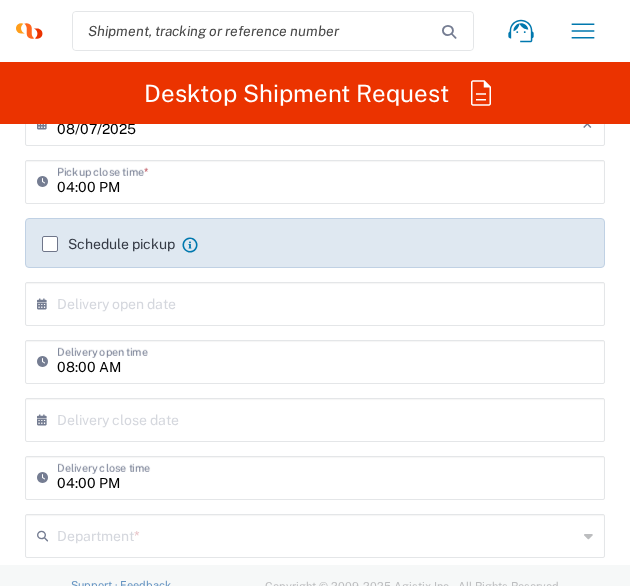 scroll, scrollTop: 400, scrollLeft: 0, axis: vertical 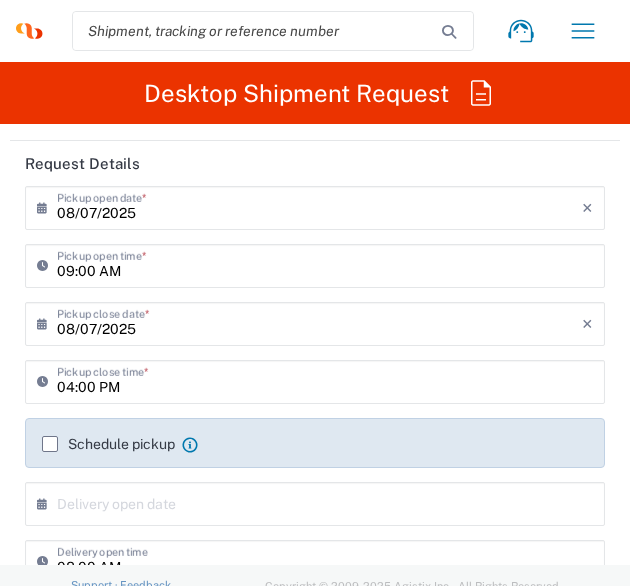 click on "08/07/2025" at bounding box center [319, 206] 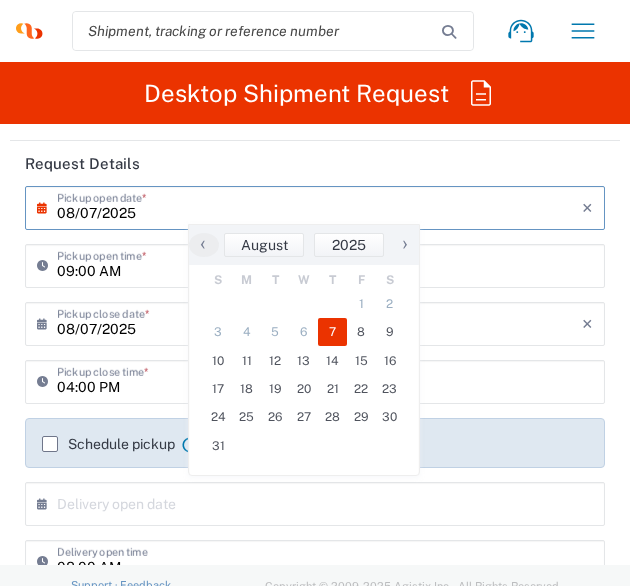 click on "08/07/2025 ×  Pickup open date  * Cancel Apply 09:00 AM  Pickup open time  * 08/07/2025 ×  Pickup close date  * Cancel Apply 04:00 PM  Pickup close time   Schedule pickup  When scheduling a pickup please be sure to meet the following criteria:
1. Pickup window should start at least 2 hours after current time.
2.Pickup window needs to be at least 2 hours.
3.Pickup close time should not exceed business hours.
×  Delivery open date  Cancel Apply 08:00 AM  Delivery open time  ×  Delivery close date  Cancel Apply 04:00 PM  Delivery close time   Department  * 3000 3100 3109 3110 3111 3112 3125 3130 3135 3136 3150 3155 3165 3171 3172 3190 3191 3192 3193 3194 3200 3201 3202 3210 3211 Dept 3212 3213 3214 3215 3216 3218 3220 3221 3222 3223 3225 3226 3227 3228 3229 3230 3231 3232 3233 3234 3235 3236 3237 3238 3240  Project Number  * **6183 DEPARTMENTAL EXPENSE #C2015019517 Janssen 7046933 01.0002.00027 01.0002.00063 01.0002.00109 01.0002.00110 01.0002.00120 01.0002.00127 01.0002.00131 01.0002.00141 * Airline" 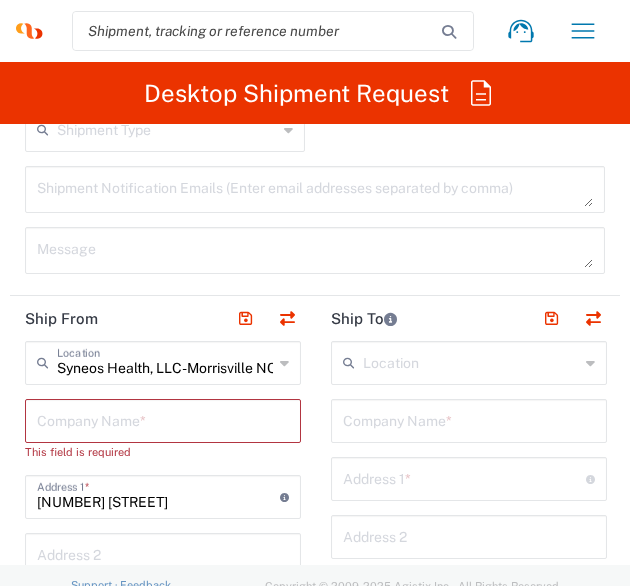 scroll, scrollTop: 1300, scrollLeft: 0, axis: vertical 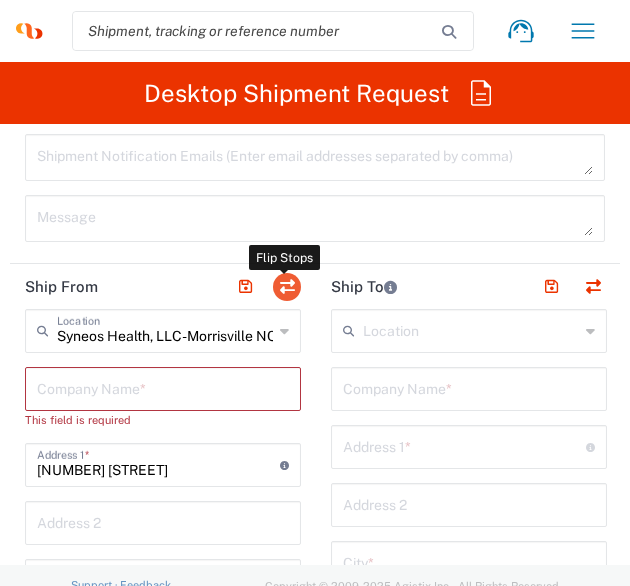 click 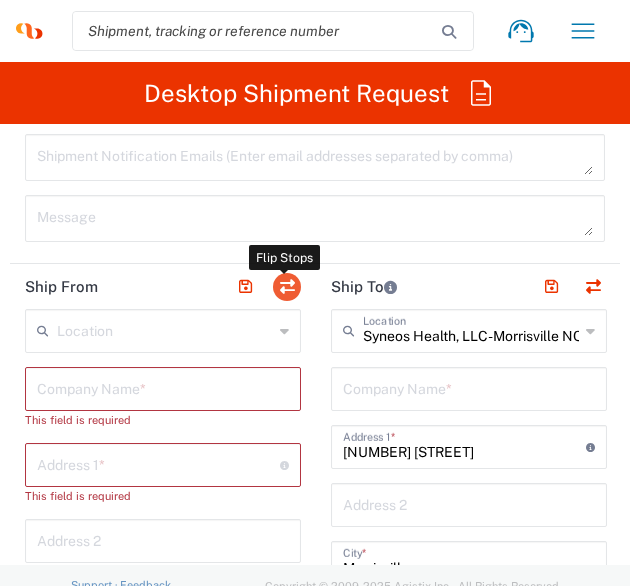 type on "North Carolina" 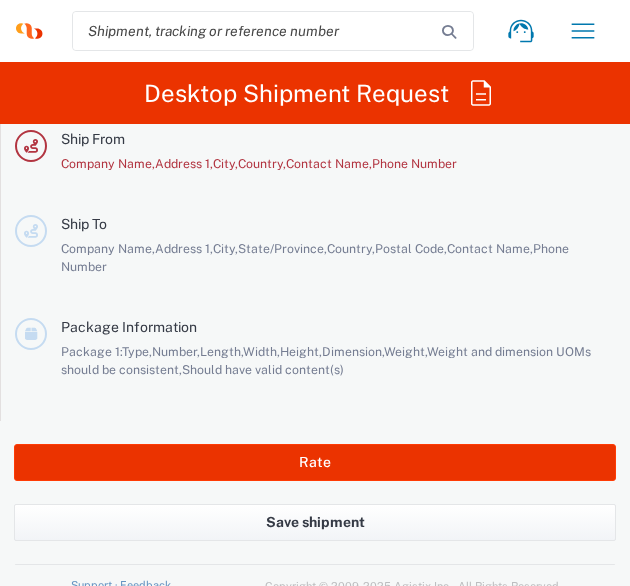 scroll, scrollTop: 4551, scrollLeft: 0, axis: vertical 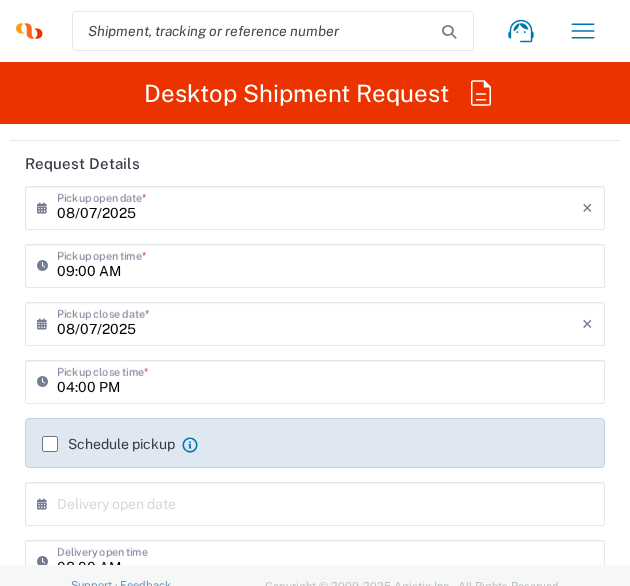 click on "08/07/2025" at bounding box center (319, 206) 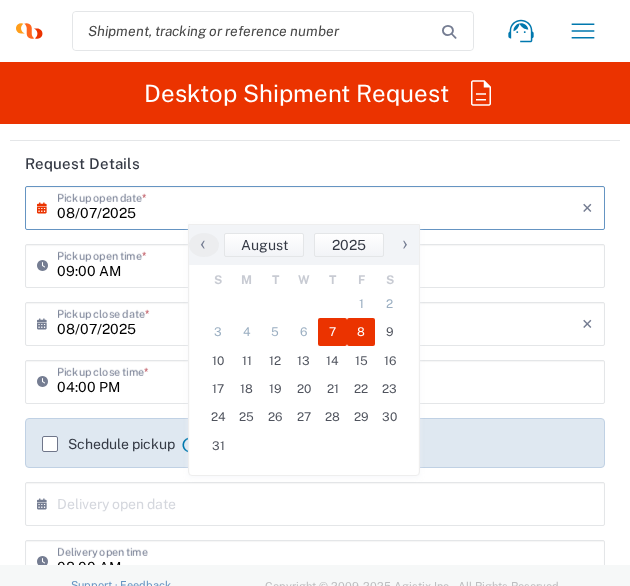 click on "8" 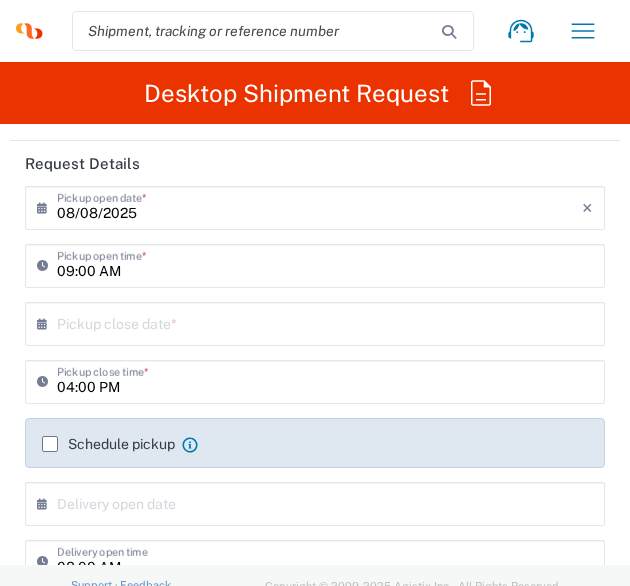 click on "09:00 AM" at bounding box center (325, 264) 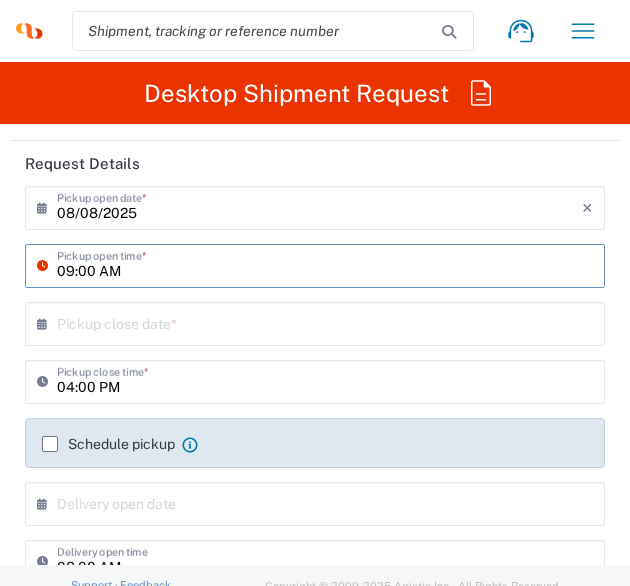 click on "09:00 AM" at bounding box center [325, 264] 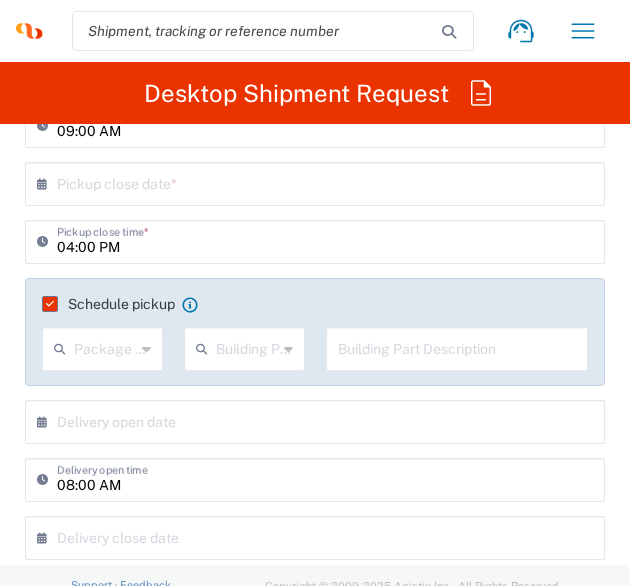 scroll, scrollTop: 600, scrollLeft: 0, axis: vertical 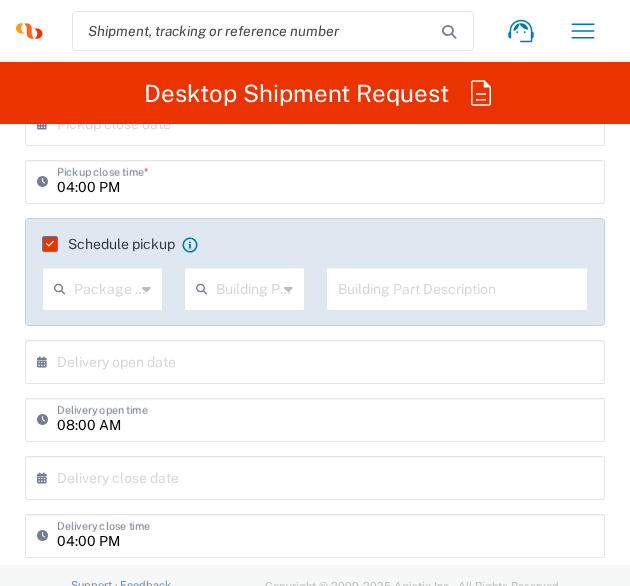 click at bounding box center (246, 287) 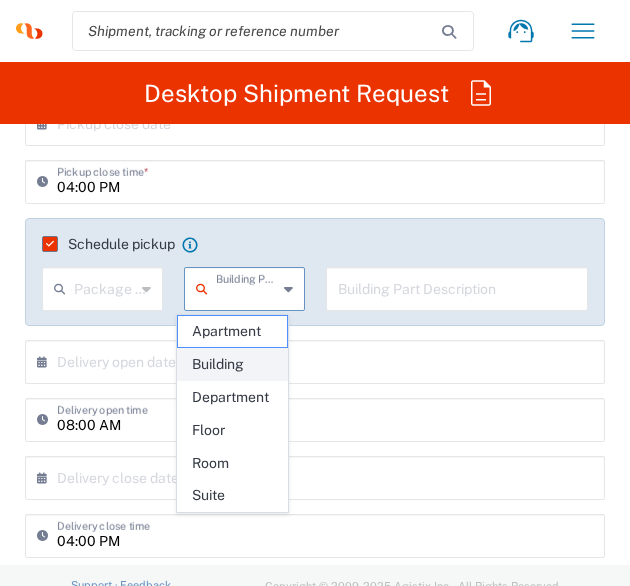 click on "Building" 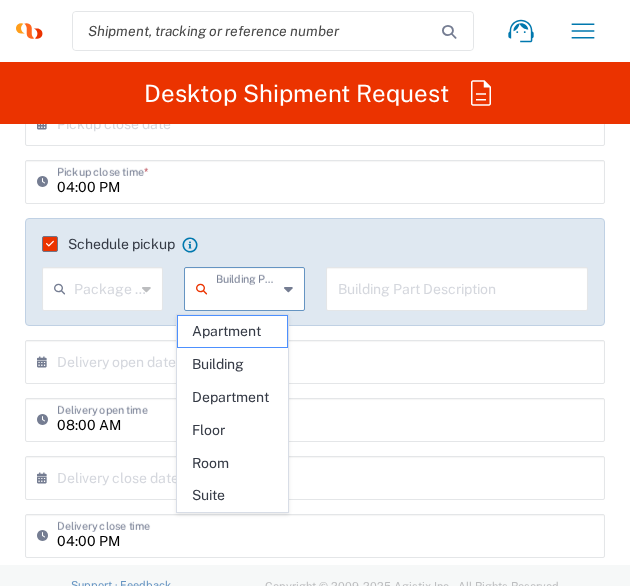 type on "Building" 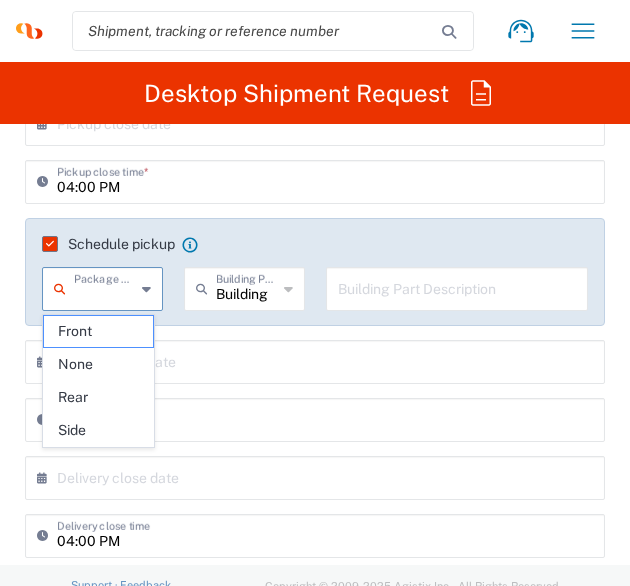 click at bounding box center (104, 287) 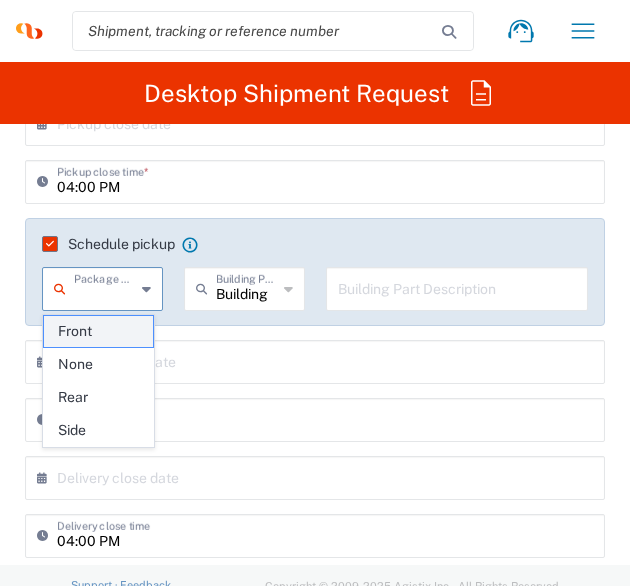 click on "Front" 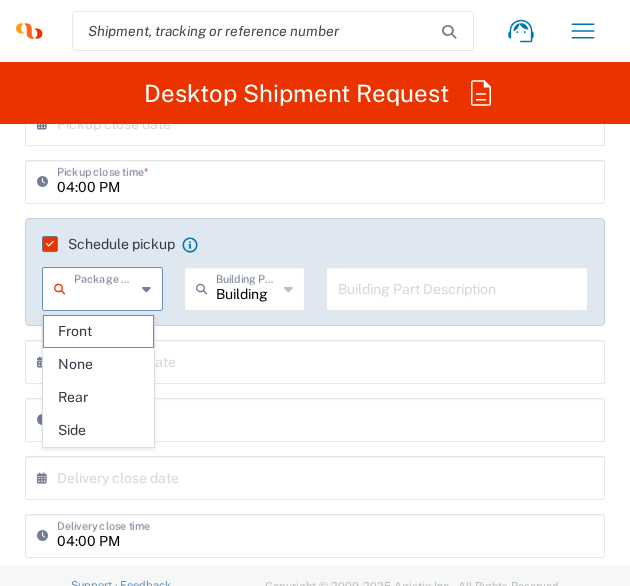 type on "Front" 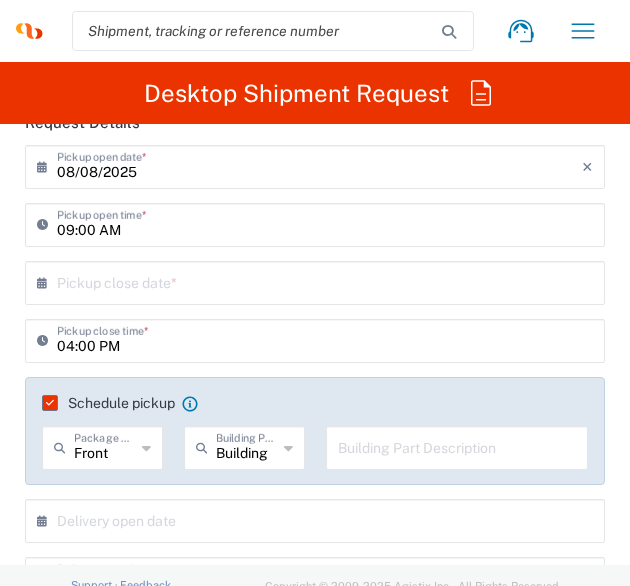 scroll, scrollTop: 400, scrollLeft: 0, axis: vertical 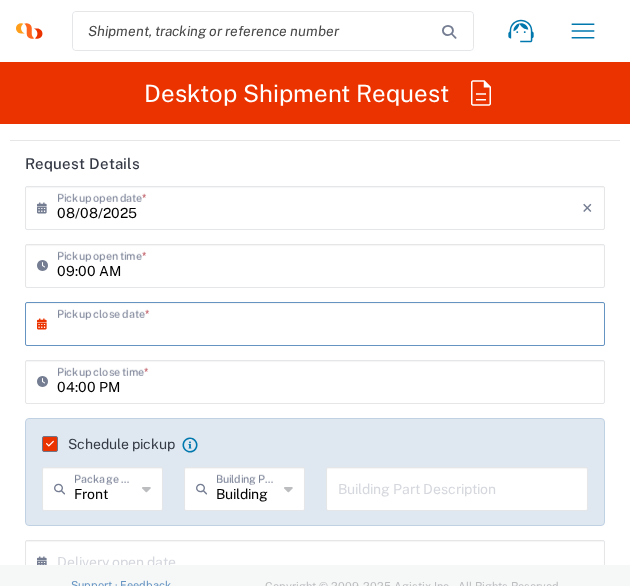 click at bounding box center [319, 322] 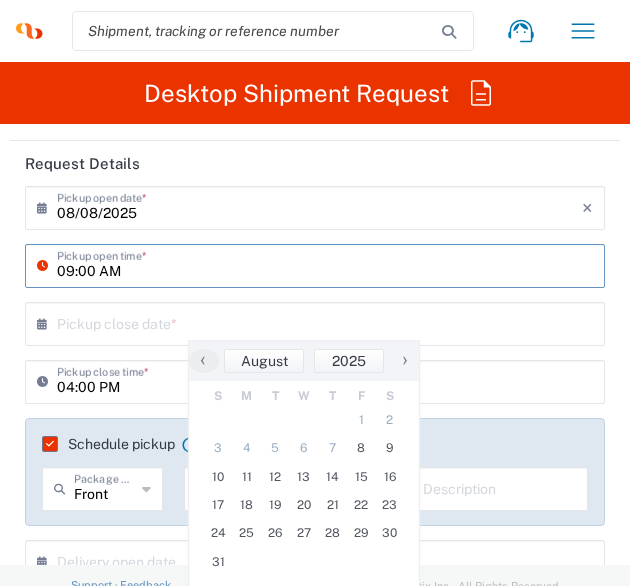 click on "09:00 AM" at bounding box center [325, 264] 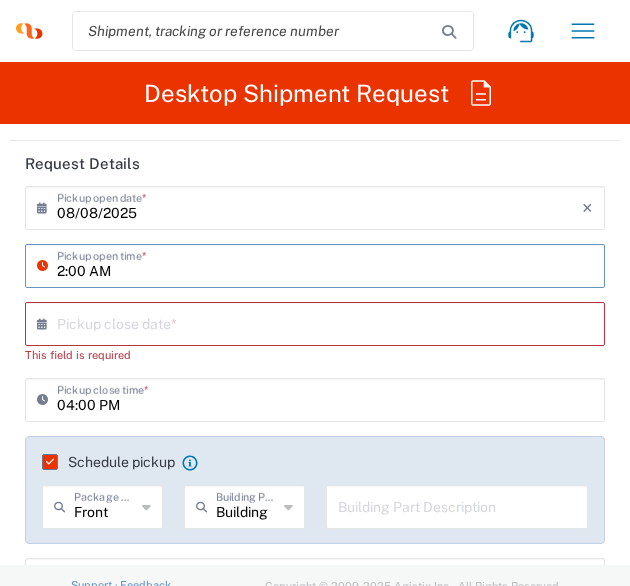 click on "2:00 AM" at bounding box center [325, 264] 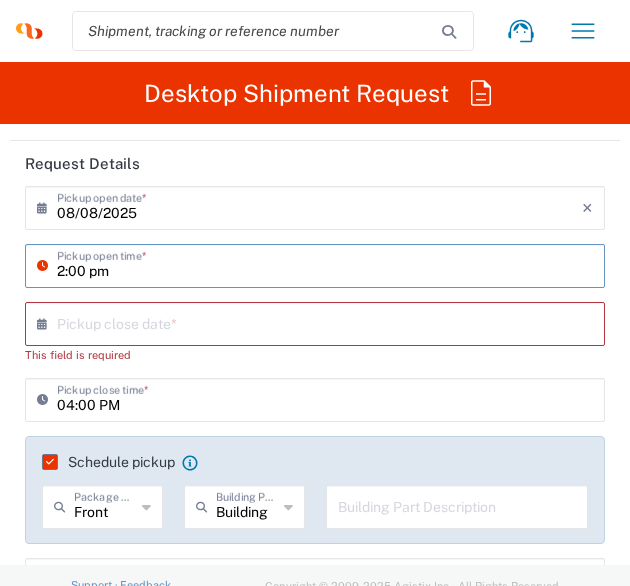 type on "02:00 PM" 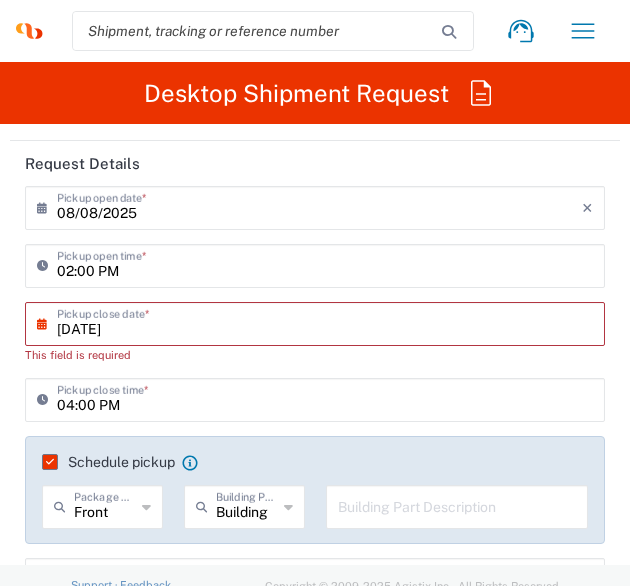 type on "08/08/2025" 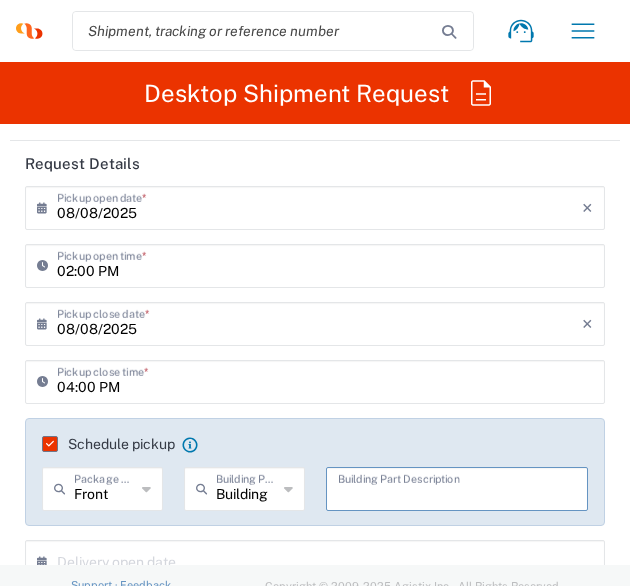 click at bounding box center [457, 487] 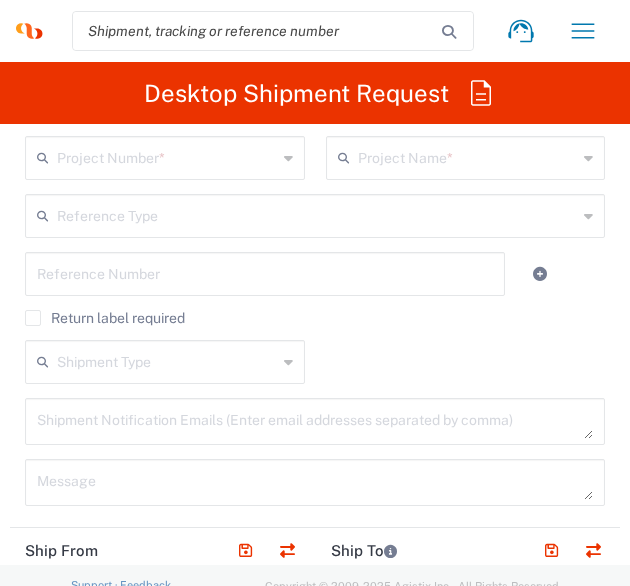scroll, scrollTop: 1100, scrollLeft: 0, axis: vertical 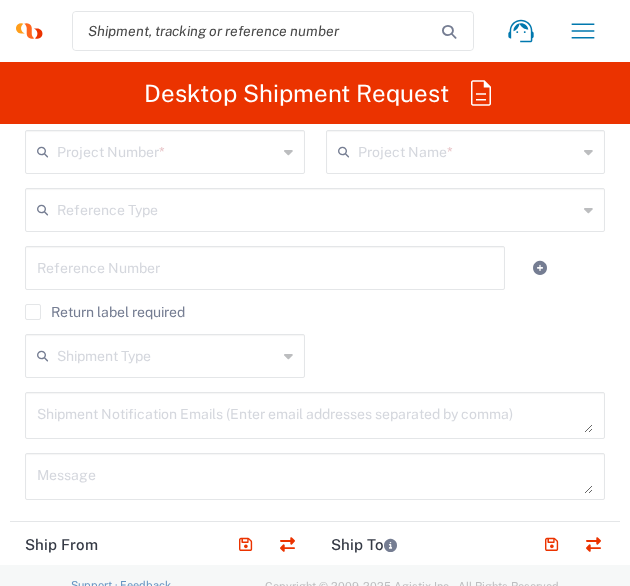 type on "House" 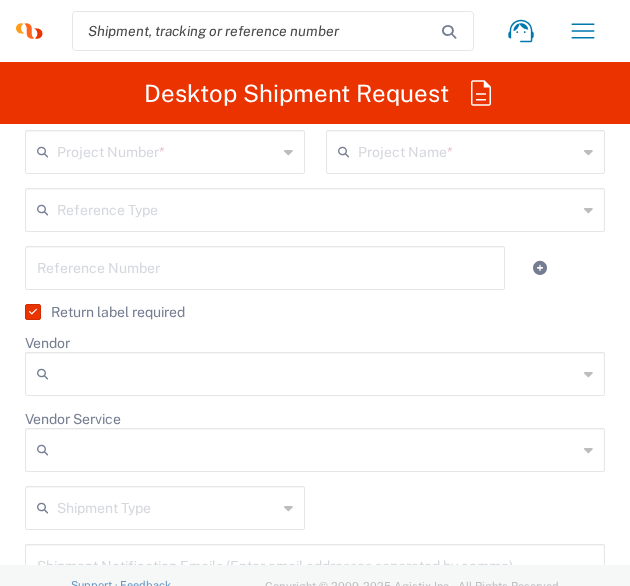 click on "Return label required" 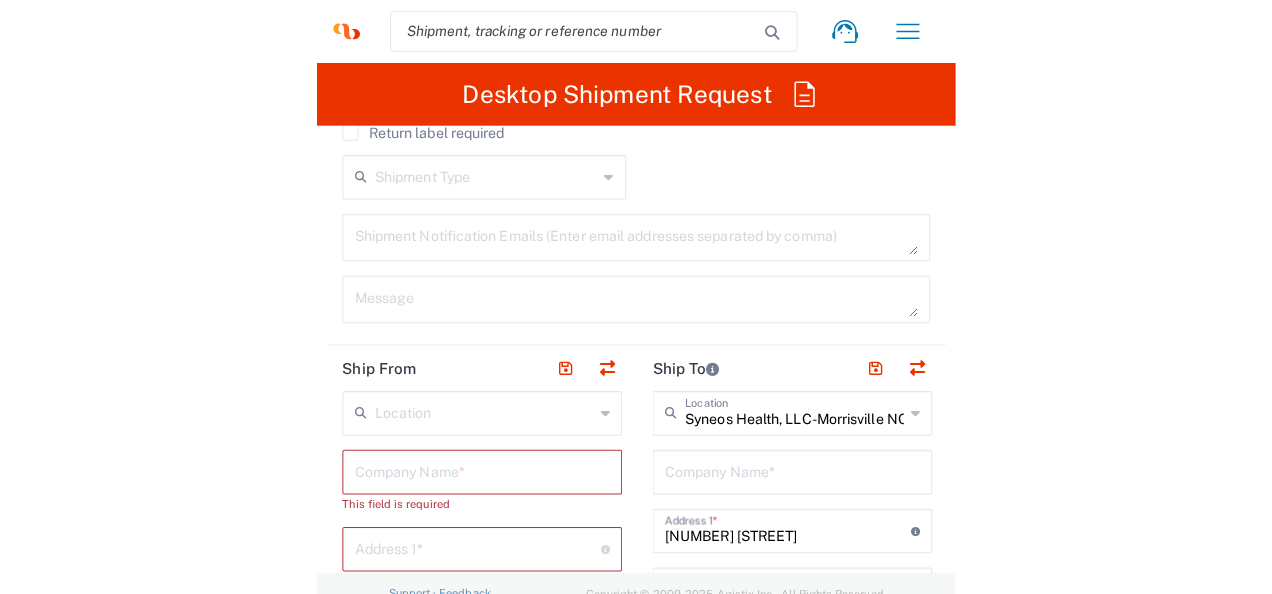 scroll, scrollTop: 1300, scrollLeft: 0, axis: vertical 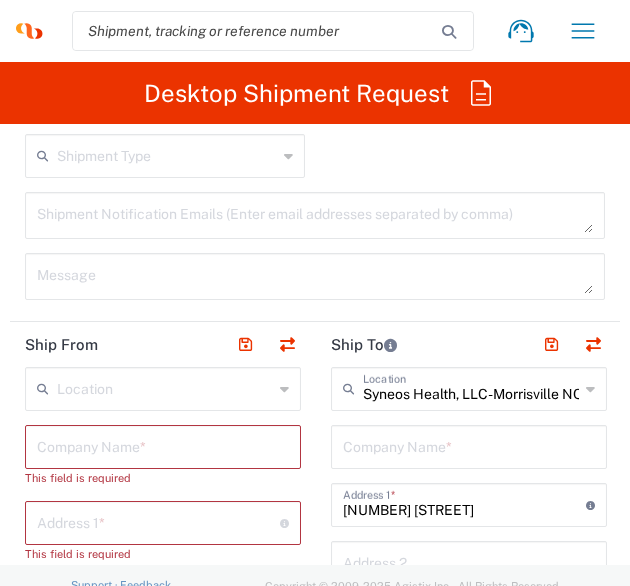 click at bounding box center (165, 387) 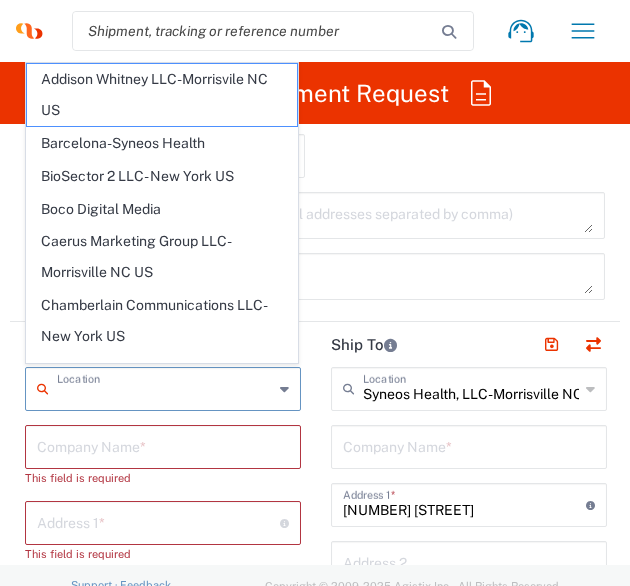 click at bounding box center (163, 445) 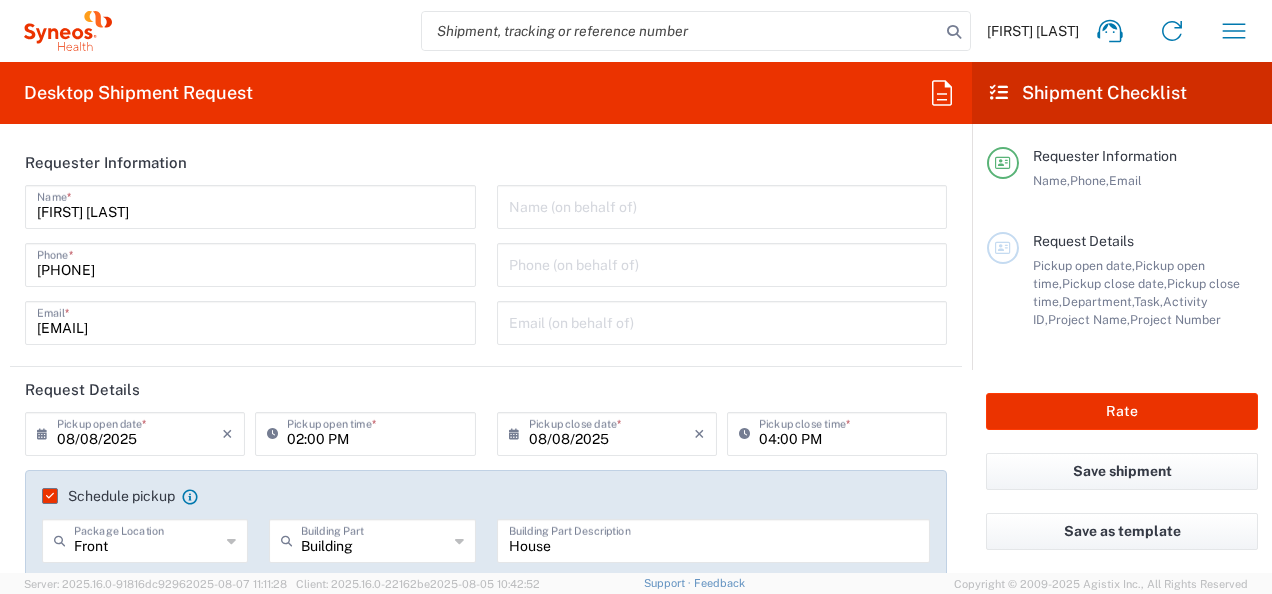 scroll, scrollTop: 0, scrollLeft: 0, axis: both 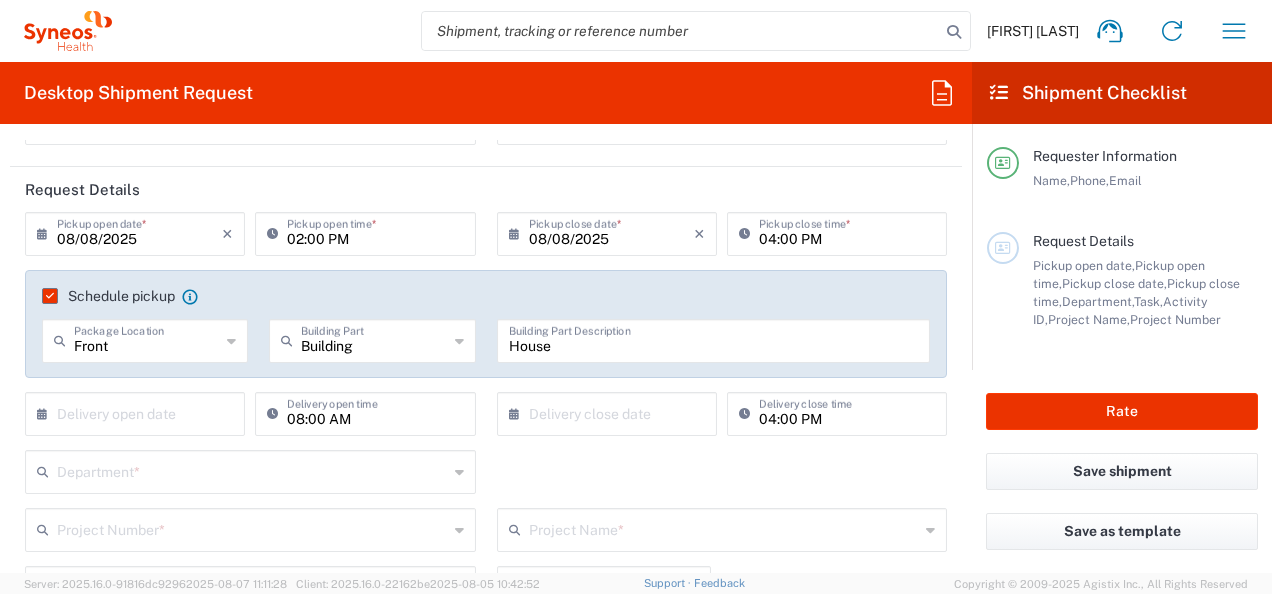drag, startPoint x: 185, startPoint y: 421, endPoint x: 108, endPoint y: 426, distance: 77.16217 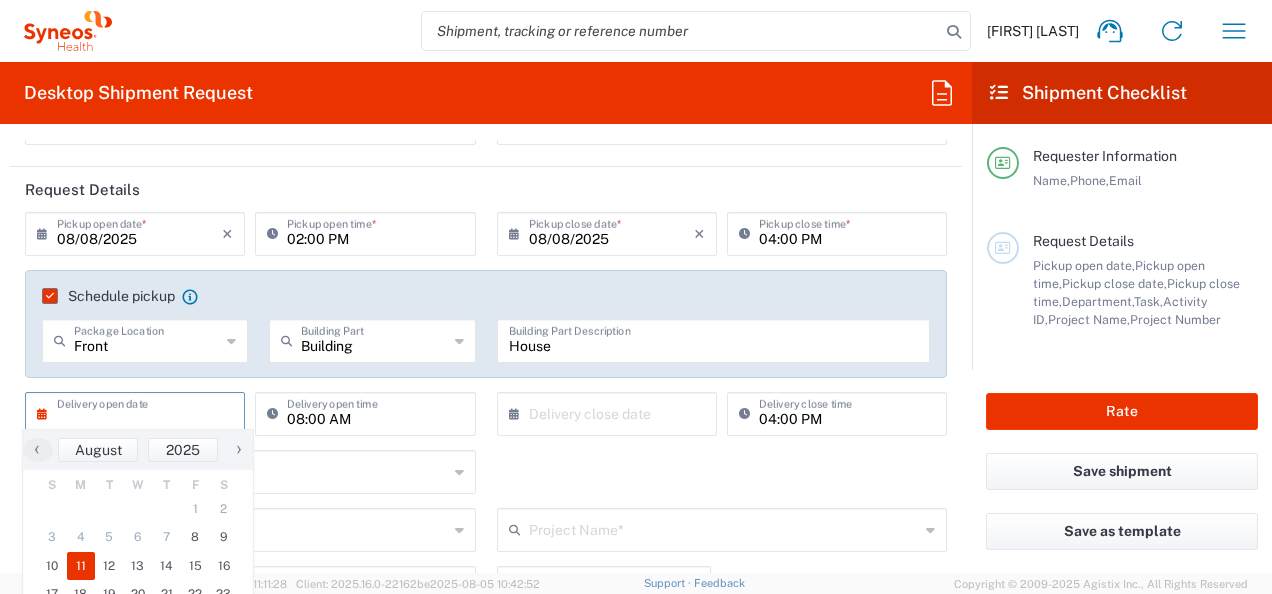 click on "11" 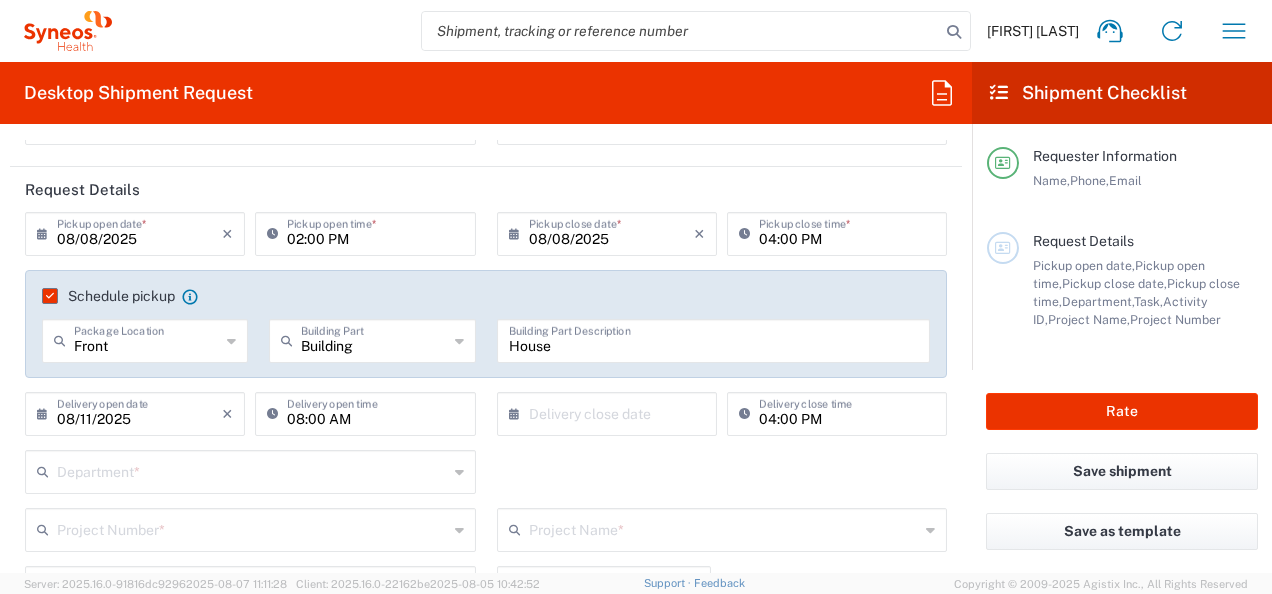 click at bounding box center (611, 412) 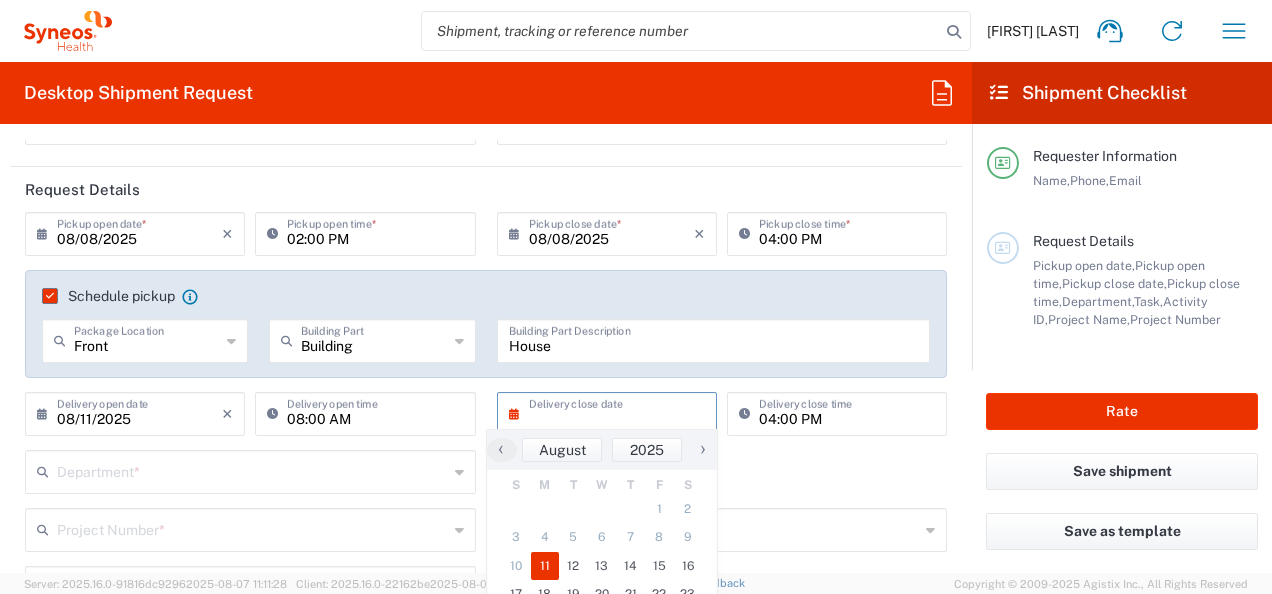 click on "11" 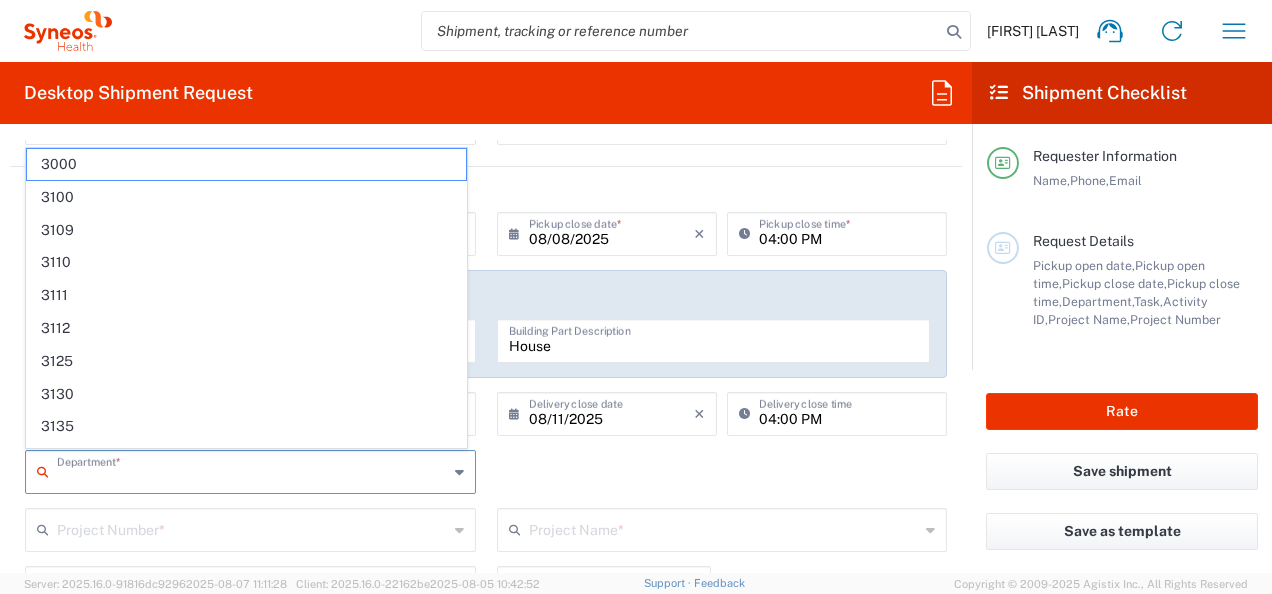 click at bounding box center [252, 470] 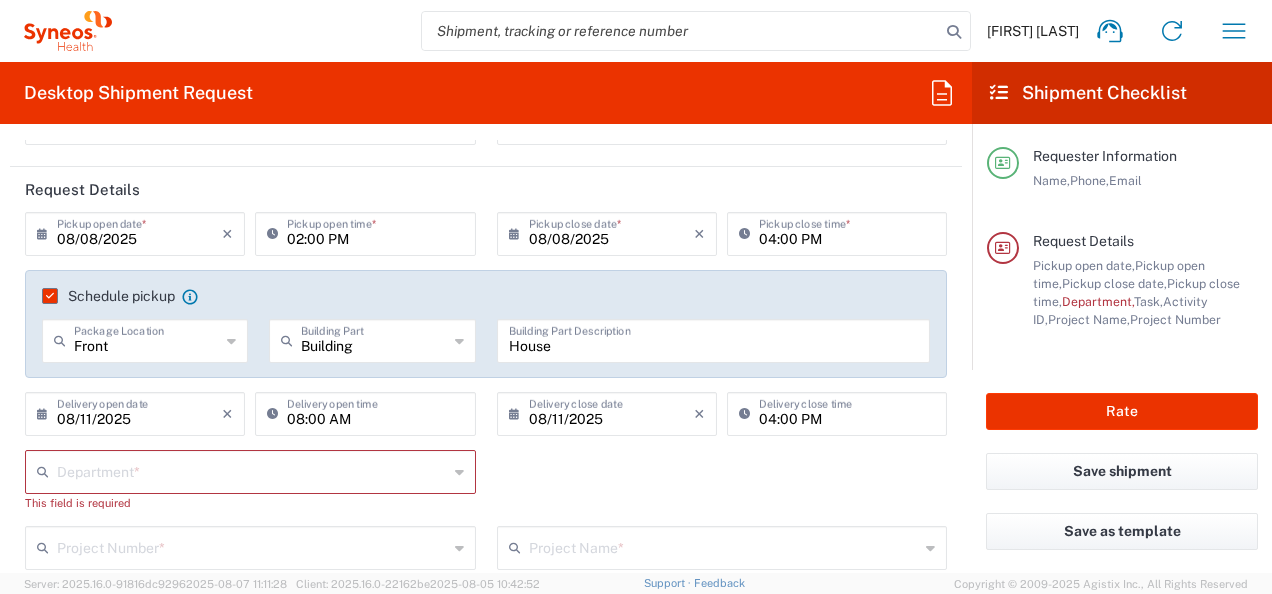 click at bounding box center [252, 470] 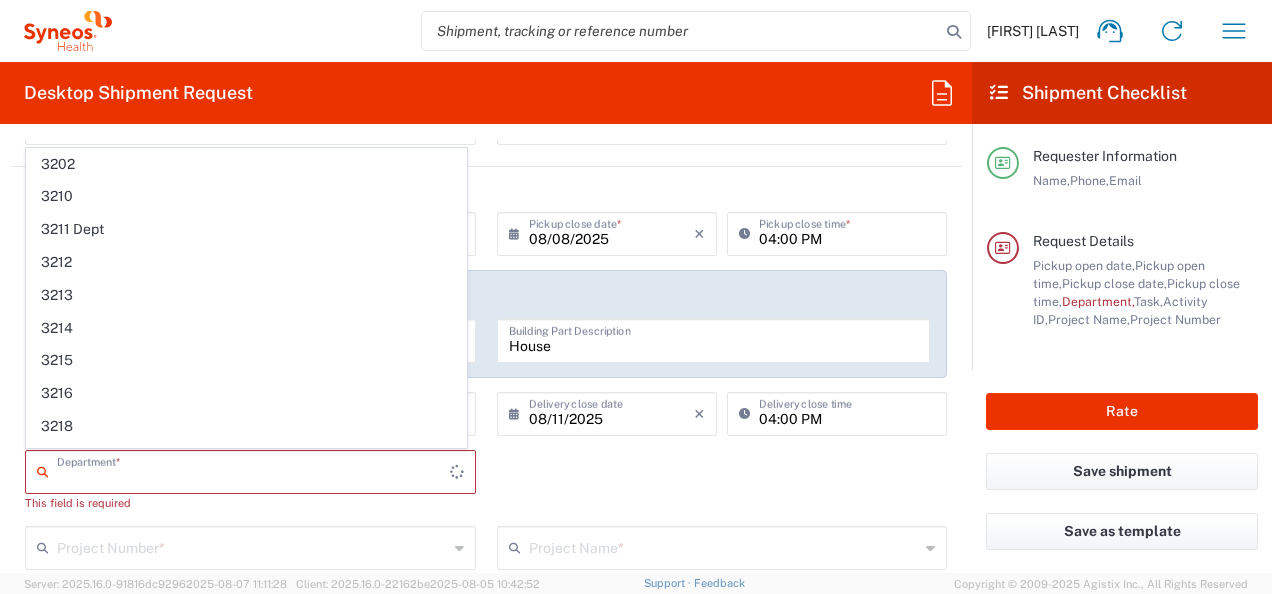 scroll, scrollTop: 506, scrollLeft: 0, axis: vertical 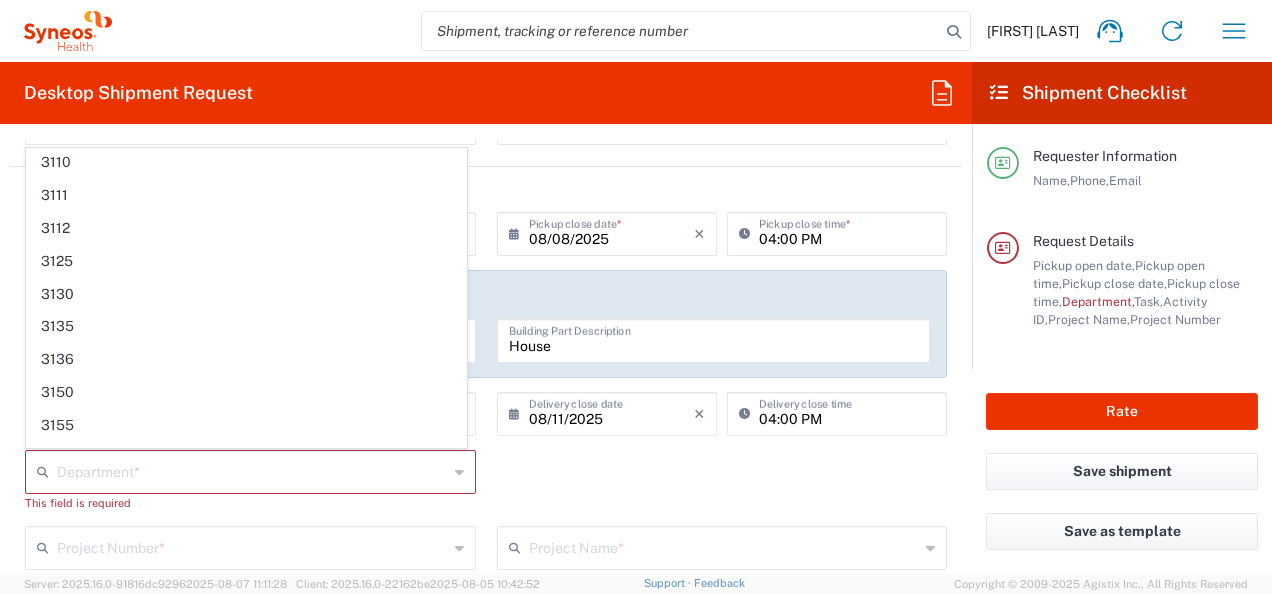 click on "Department  * 3000 3100 3109 3110 3111 3112 3125 3130 3135 3136 3150 3155 3165 3171 3172 3190 3191 3192 3193 3194 3200 3201 3202 3210 3211 Dept 3212 3213 3214 3215 3216 3218 3220 3221 3222 3223 3225 3226 3227 3228 3229 3230 3231 3232 3233 3234 3235 3236 3237 3238 3240  Project Number  * **6183 DEPARTMENTAL EXPENSE #C2015019517 Janssen 7046933 01.0002.00027 01.0002.00063 01.0002.00109 01.0002.00110 01.0002.00120 01.0002.00127 01.0002.00131 01.0002.00141 * Airline" 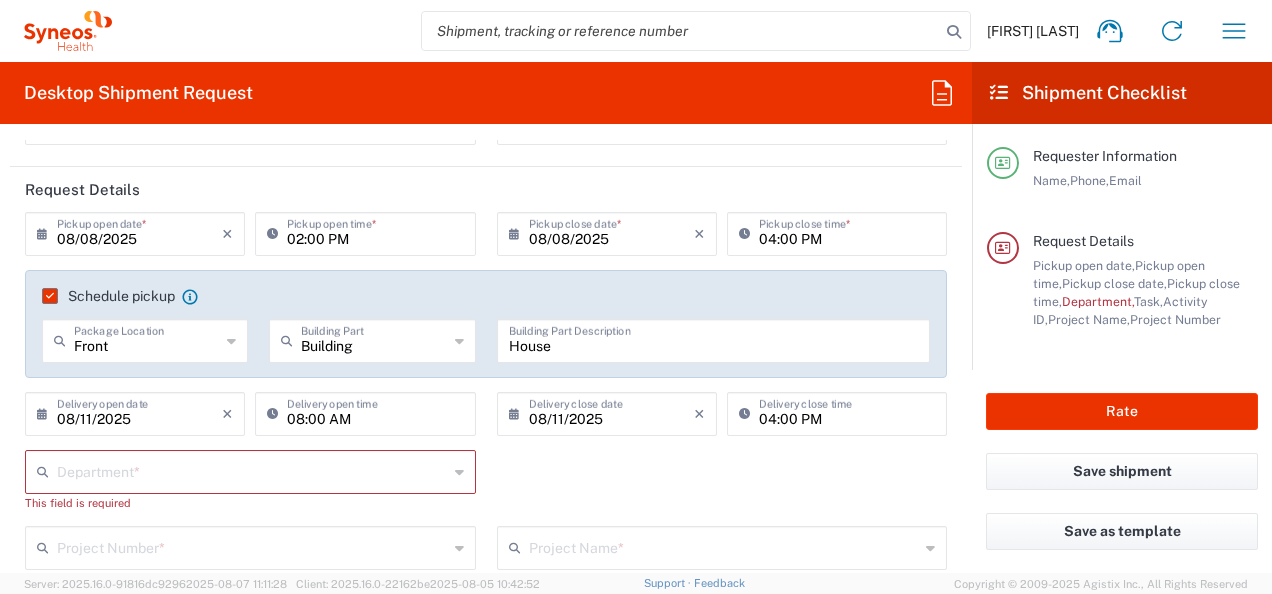 click at bounding box center (252, 470) 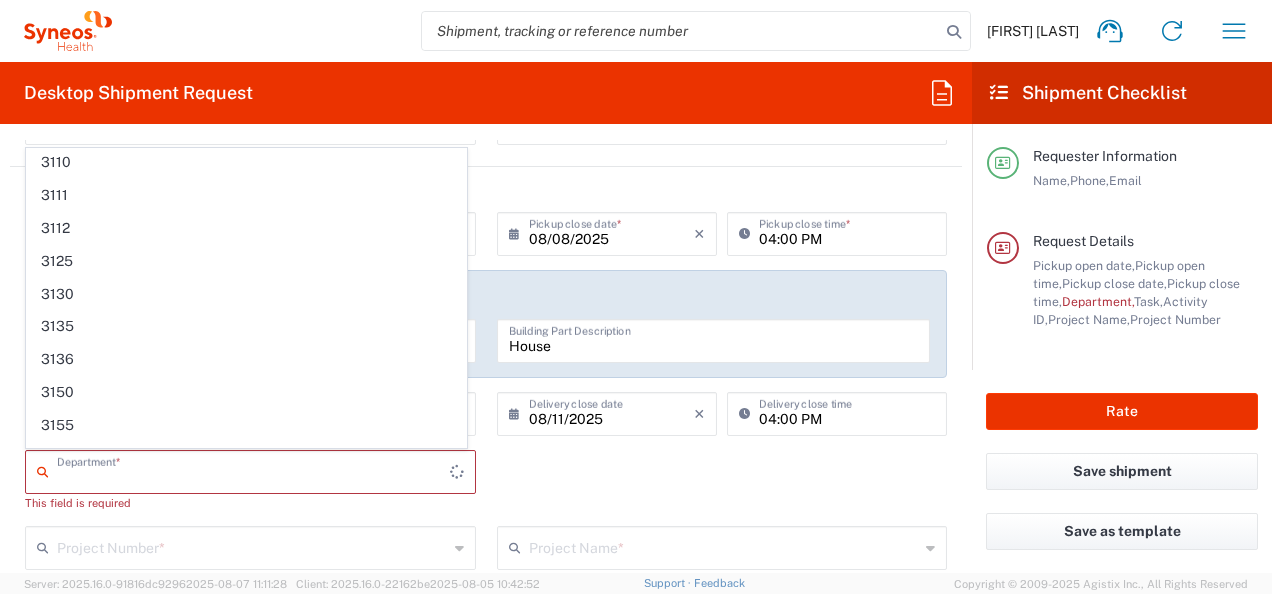 scroll, scrollTop: 0, scrollLeft: 0, axis: both 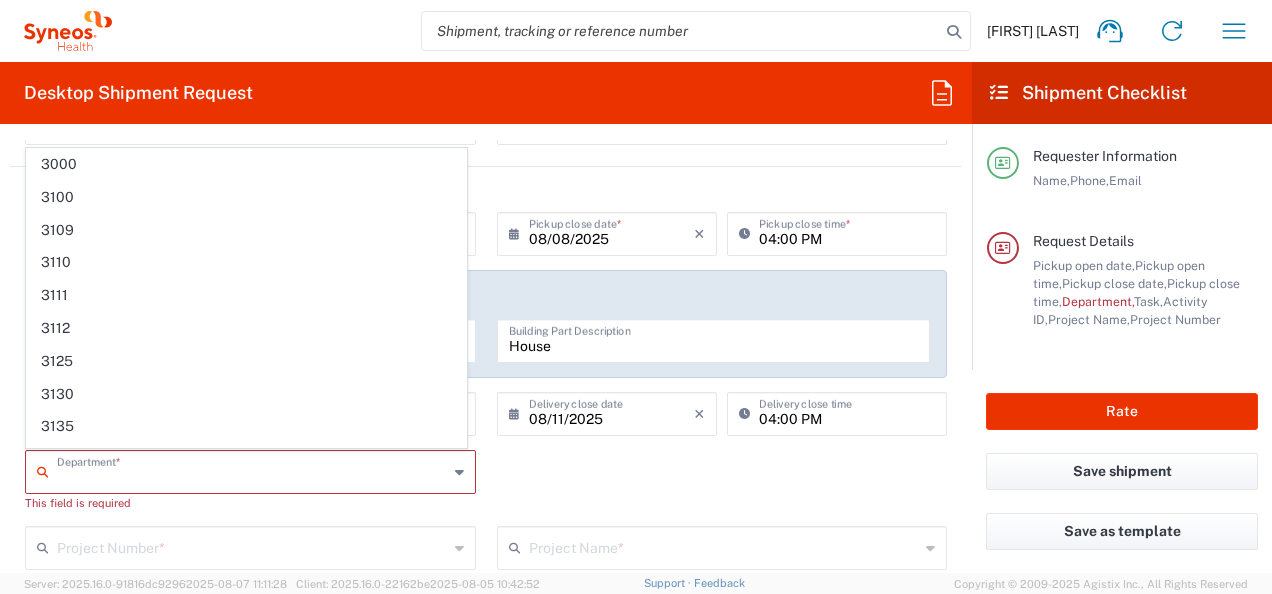 click on "Department  * 3000 3100 3109 3110 3111 3112 3125 3130 3135 3136 3150 3155 3165 3171 3172 3190 3191 3192 3193 3194 3200 3201 3202 3210 3211 Dept 3212 3213 3214 3215 3216 3218 3220 3221 3222 3223 3225 3226 3227 3228 3229 3230 3231 3232 3233 3234 3235 3236 3237 3238 3240 3241 3242 3243 3244 3245 3246 3247 3248 3249 3251 3259 3300 3301 3310 3320 3321 3341 3342 3350 3351 3352 3355 3400 3410 3415 3420 3430 3510 3520 3530 3705 4000 4010 4050 4111 4114 4200 4205 4300 4400 4500 4510 4520 4525 4530 4535 4540 4550 4555 4560 This field is required" 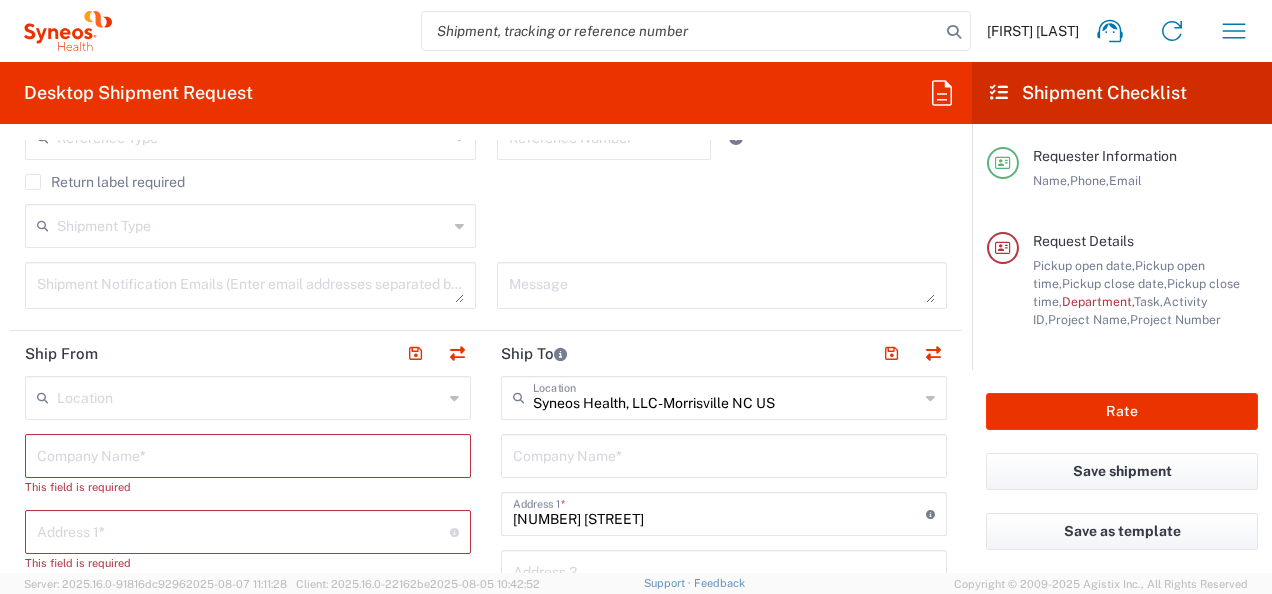scroll, scrollTop: 700, scrollLeft: 0, axis: vertical 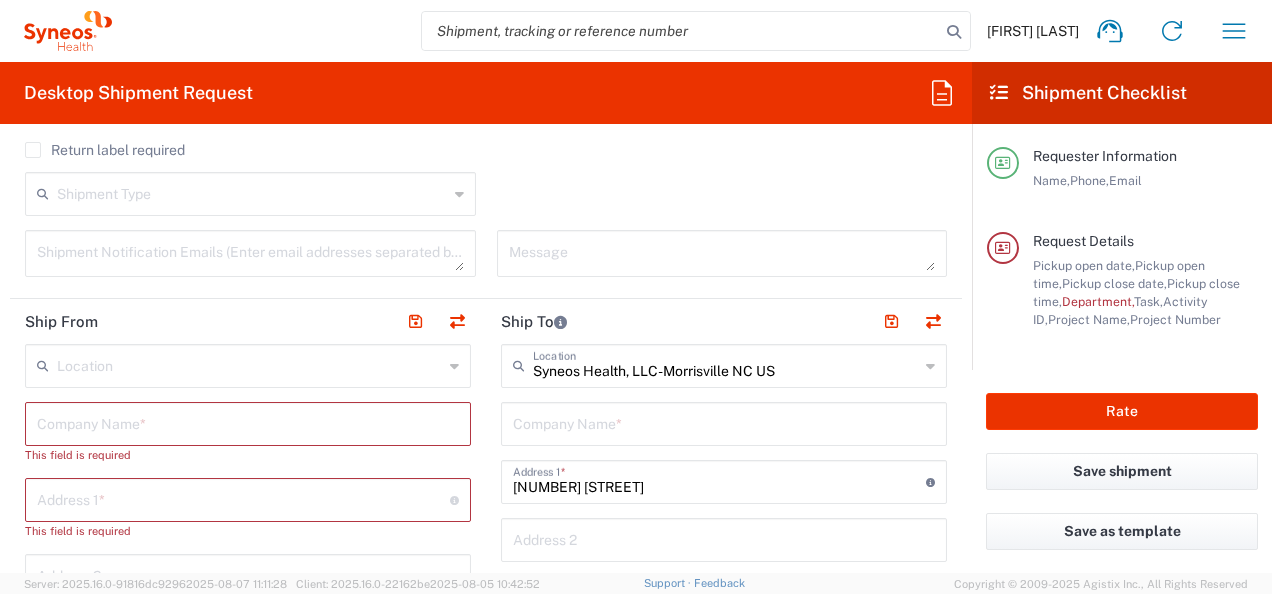 click at bounding box center (248, 422) 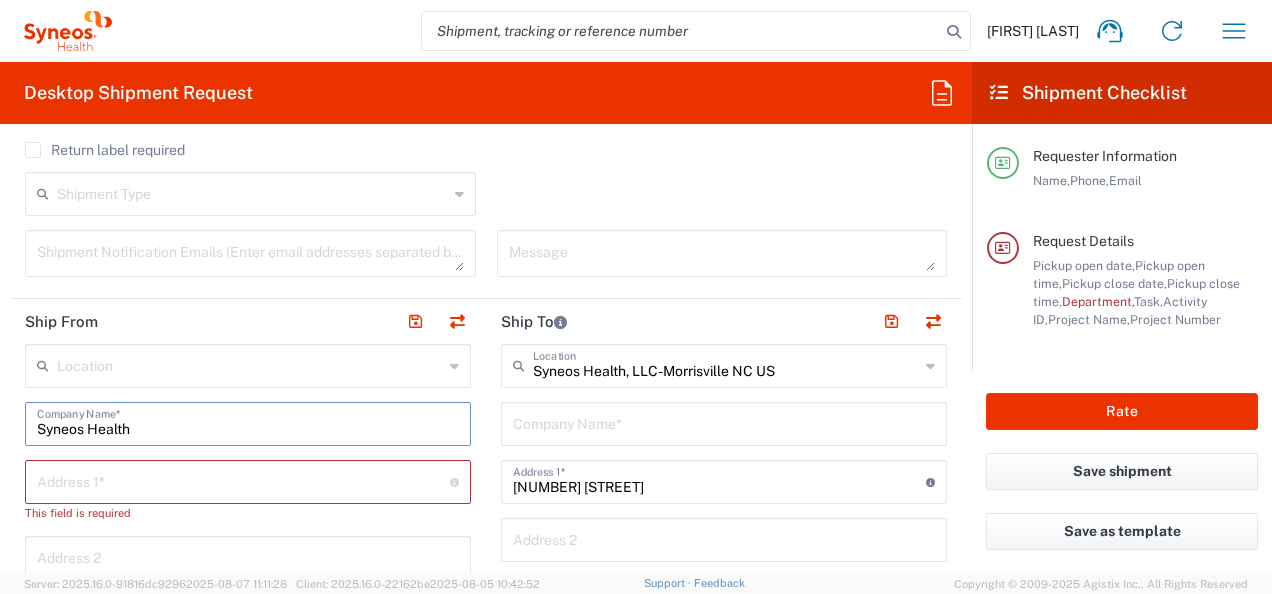 type on "Syneos Health" 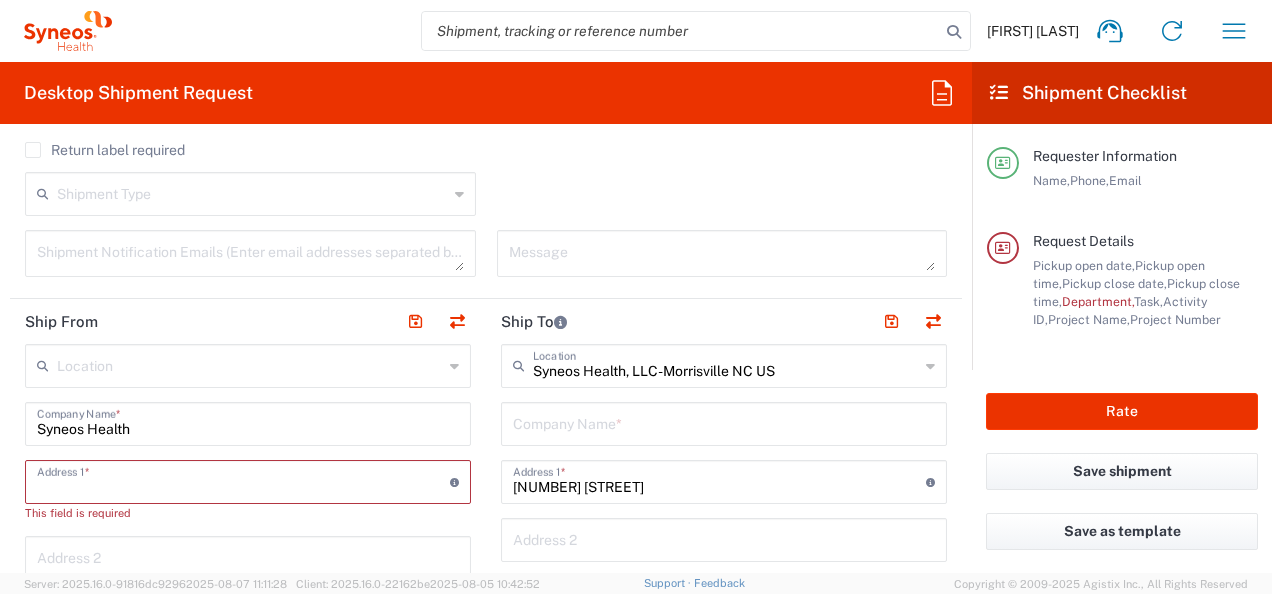 click at bounding box center (243, 480) 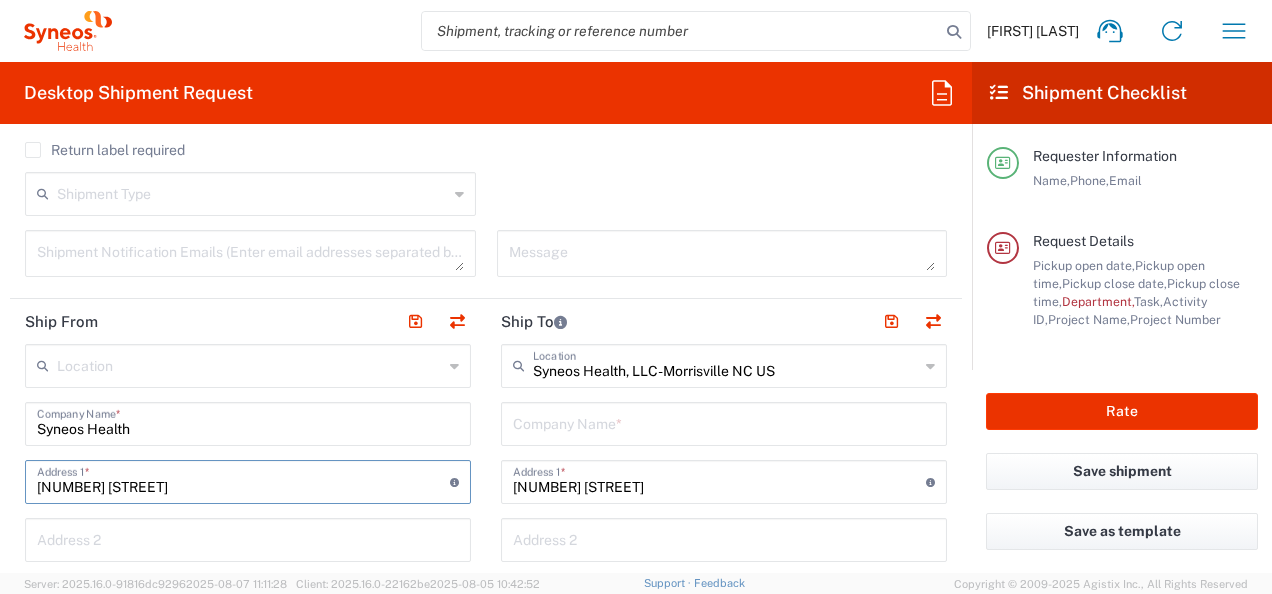 scroll, scrollTop: 800, scrollLeft: 0, axis: vertical 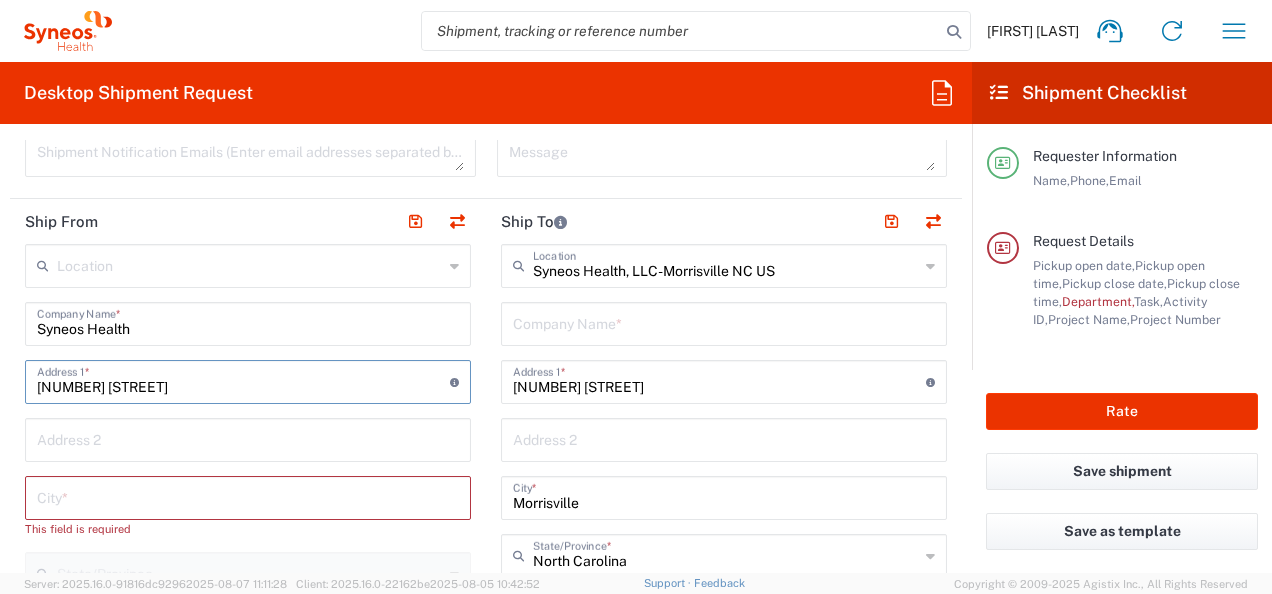 type on "[NUMBER] [STREET]" 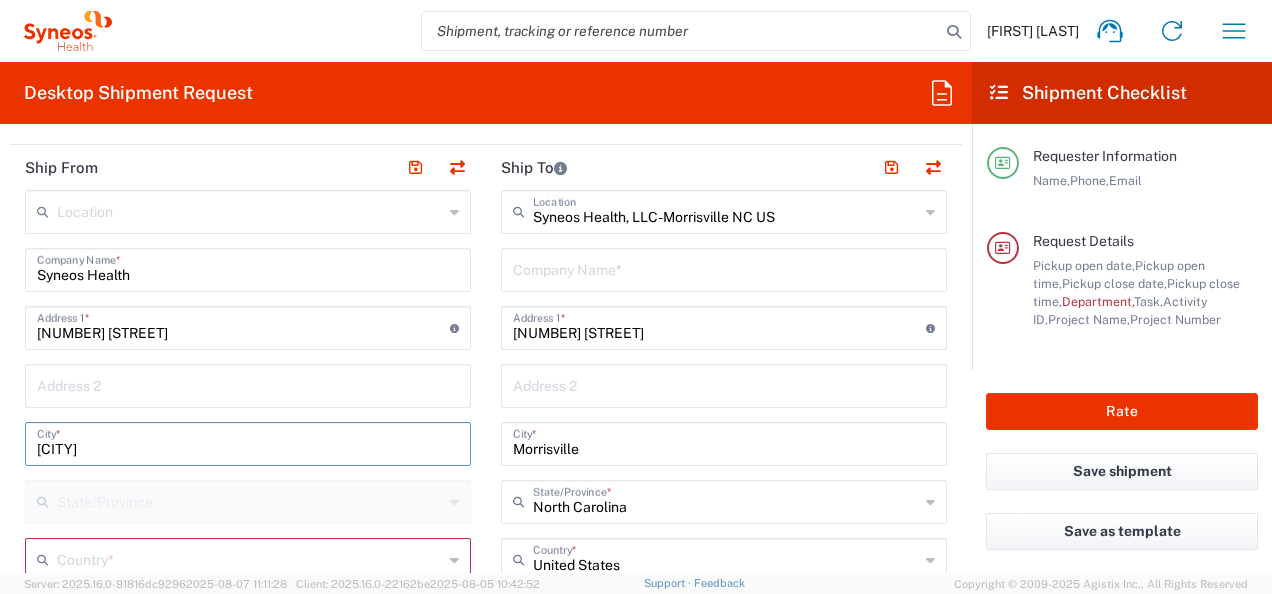 scroll, scrollTop: 900, scrollLeft: 0, axis: vertical 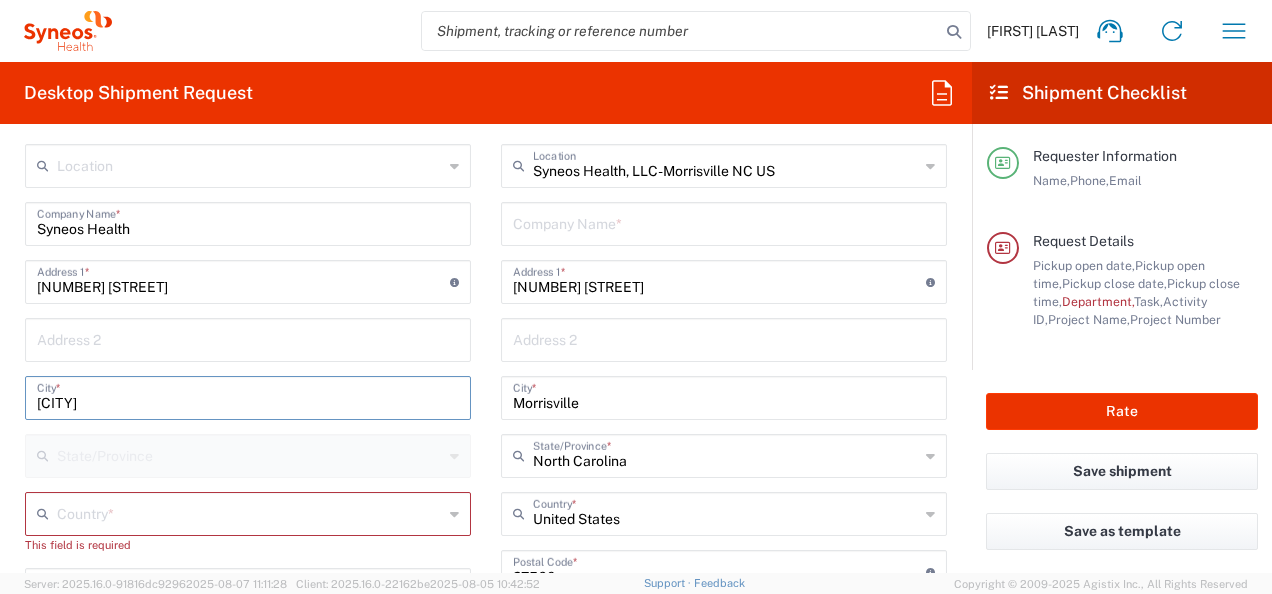type on "[CITY]" 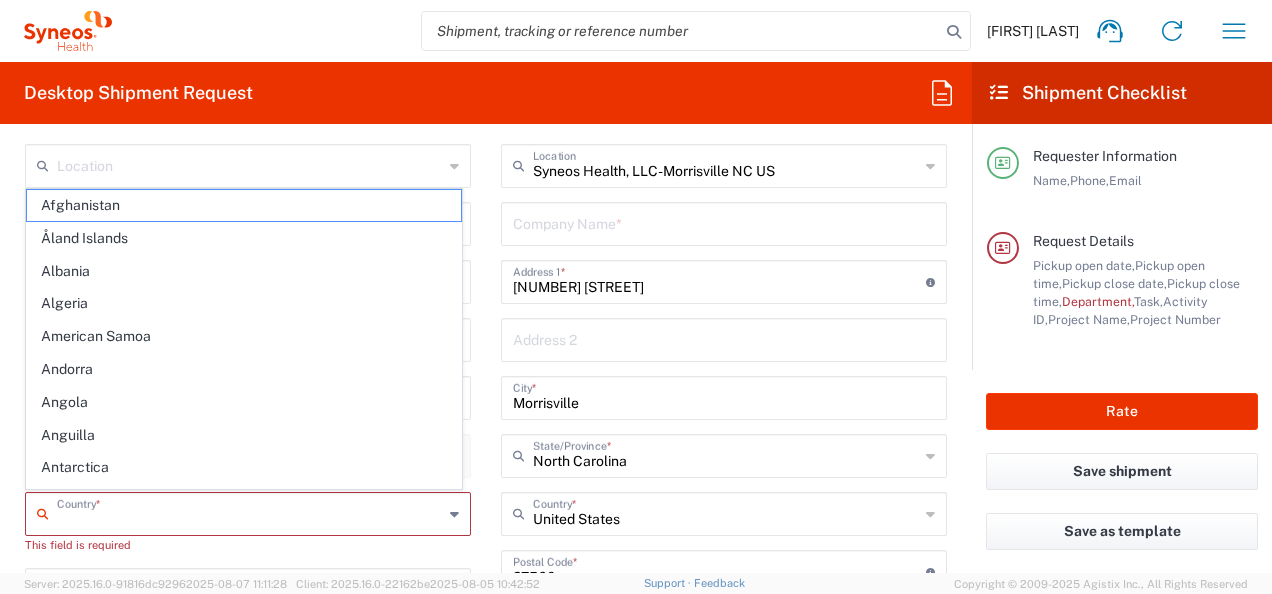 click on "Location  Addison Whitney LLC-Morrisvile NC US Barcelona-Syneos Health BioSector 2 LLC- New York US Boco Digital Media Caerus Marketing Group LLC-Morrisville NC US Chamberlain Communications LLC-New York US Chandler Chicco Agency, LLC-New York US Genico, LLC Gerbig Snell/Weisheimer Advert- Westerville OH Haas & Health Partner Public Relations GmbH Illingworth Research Group Ltd-Macclesfield UK Illingworth Rsrch Grp (France) Illingworth Rsrch Grp (Italy) Illingworth Rsrch Grp (Spain) Illingworth Rsrch Grp (USA) In Illingworth Rsrch Grp(Australi INC Research Clin Svcs Mexico inVentiv Health Philippines, Inc. IRG - Morrisville Warehouse IVH IPS Pvt Ltd- India IVH Mexico SA de CV NAVICOR GROUP, LLC- New York US PALIO + IGNITE, LLC- Westerville OH US Pharmaceutical Institute LLC- Morrisville NC US PT Syneos Health Indonesia Rx dataScience Inc-Morrisville NC US RxDataScience India Private Lt Syneos Health (Beijing) Inc.Lt Syneos Health (Shanghai) Inc. Ltd. Syneos Health (Thailand) Limit Syneos Health Argentina SA" 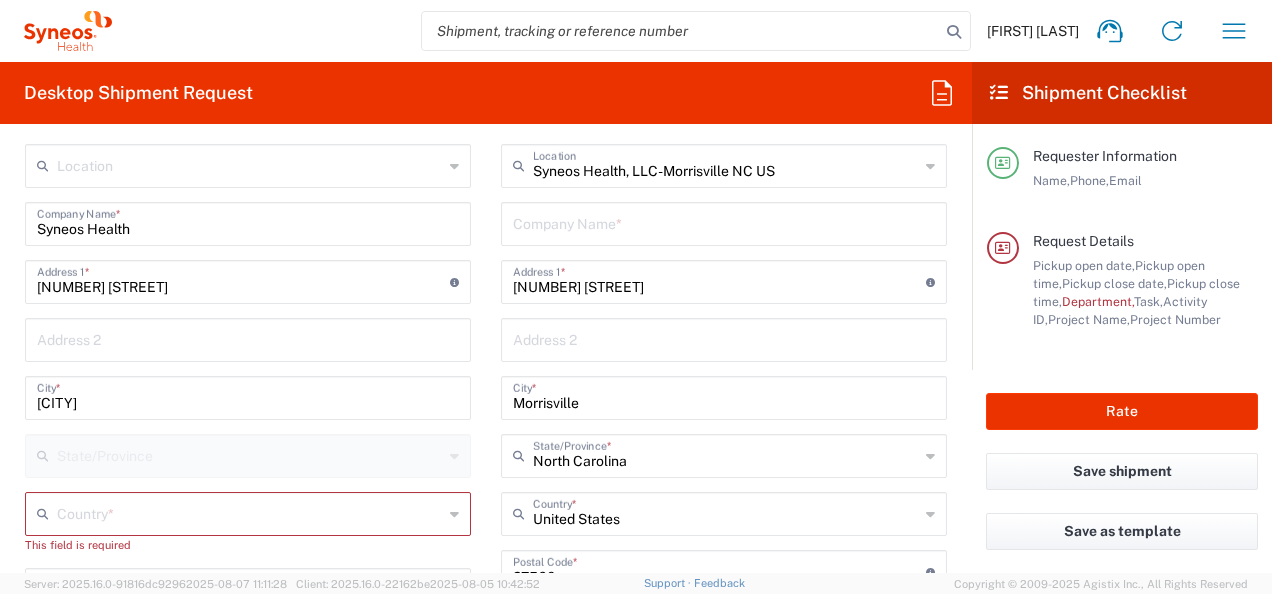 click at bounding box center (250, 512) 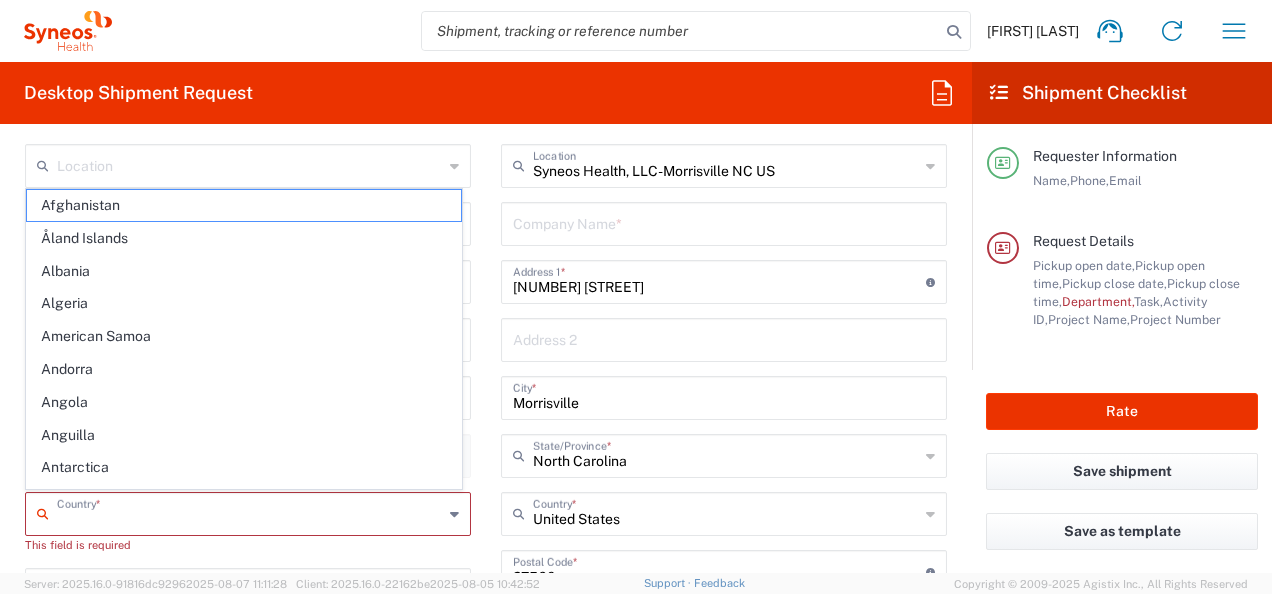 type on "United States" 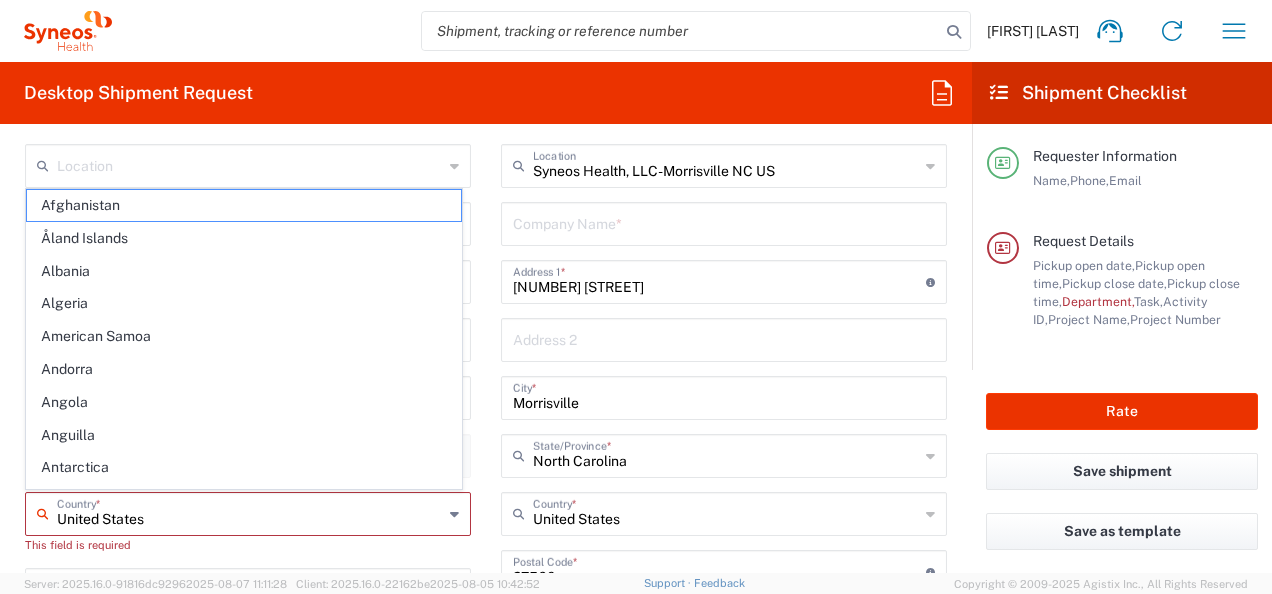 type on "[EMAIL]" 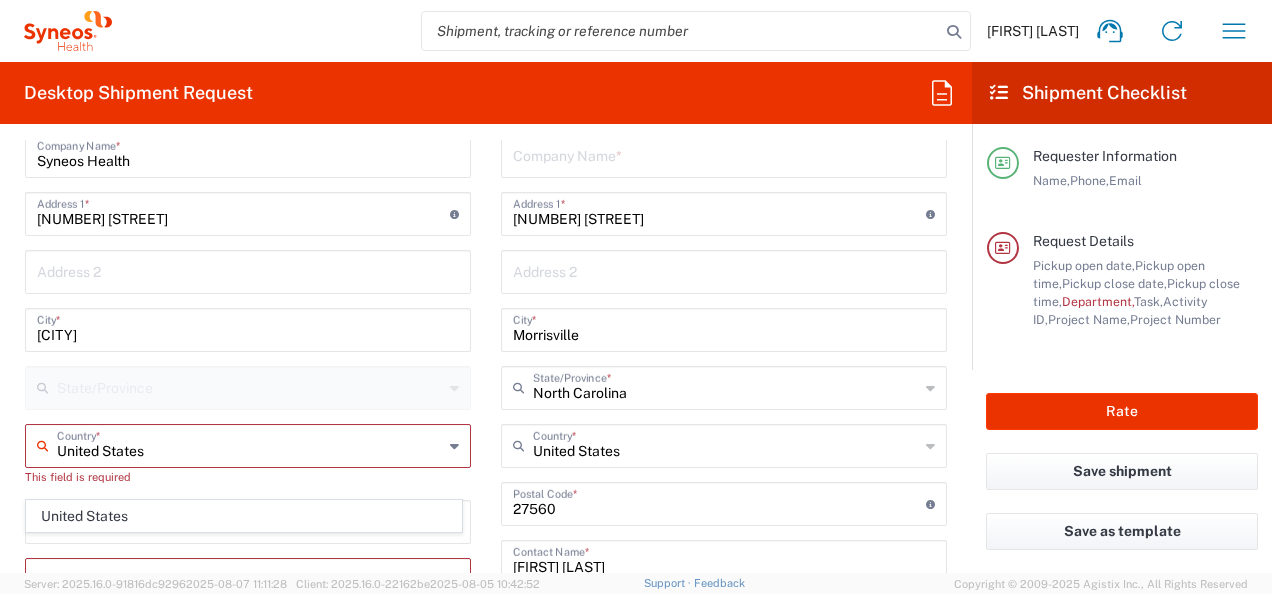 scroll, scrollTop: 1000, scrollLeft: 0, axis: vertical 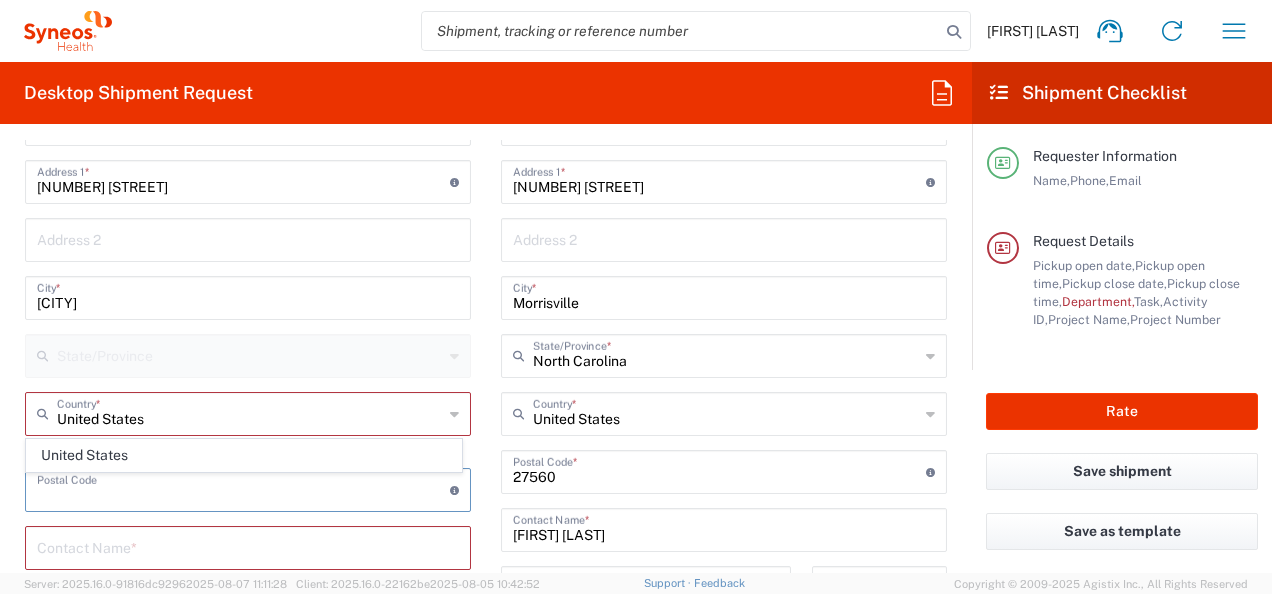 click at bounding box center [243, 488] 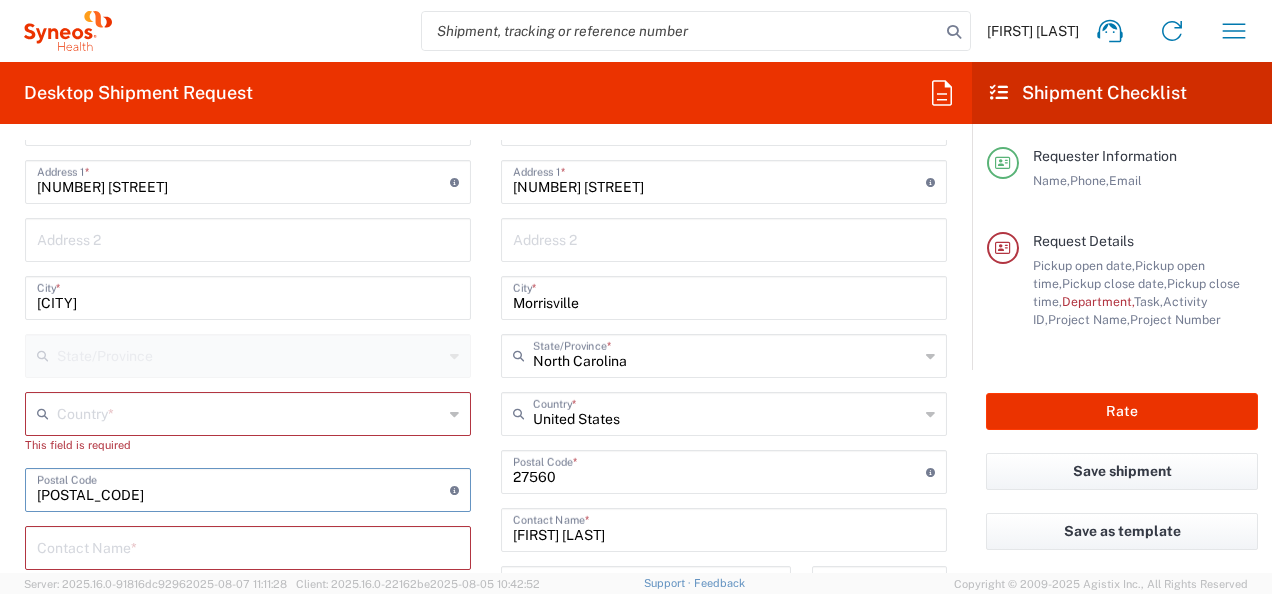 type on "[POSTAL_CODE]" 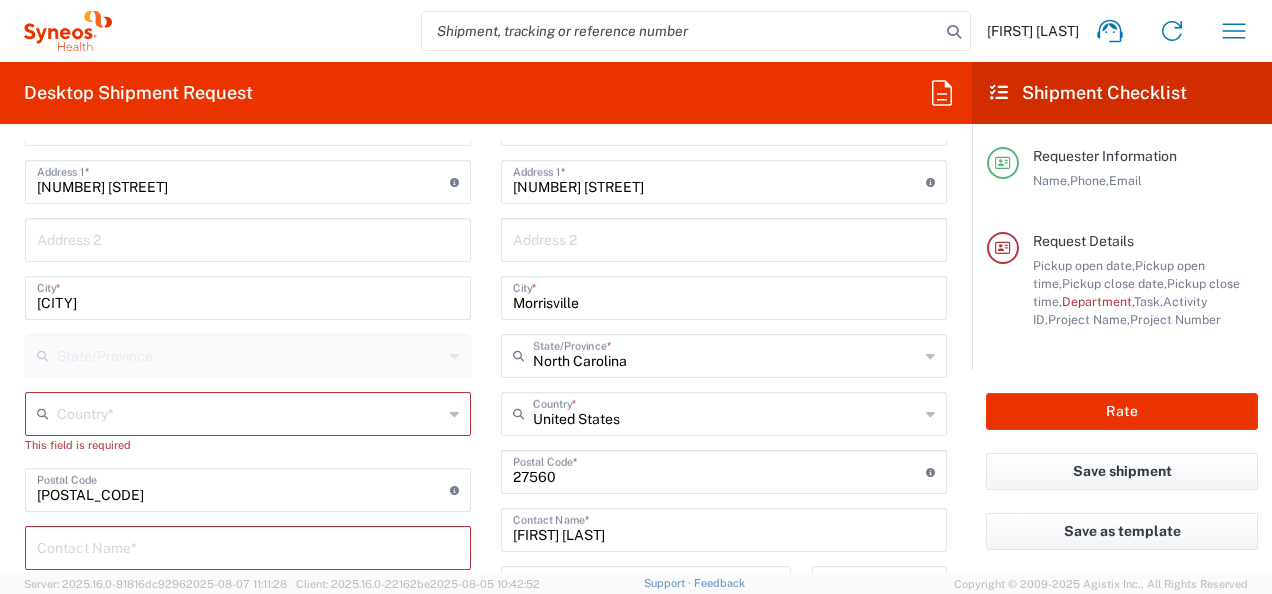 click at bounding box center (250, 412) 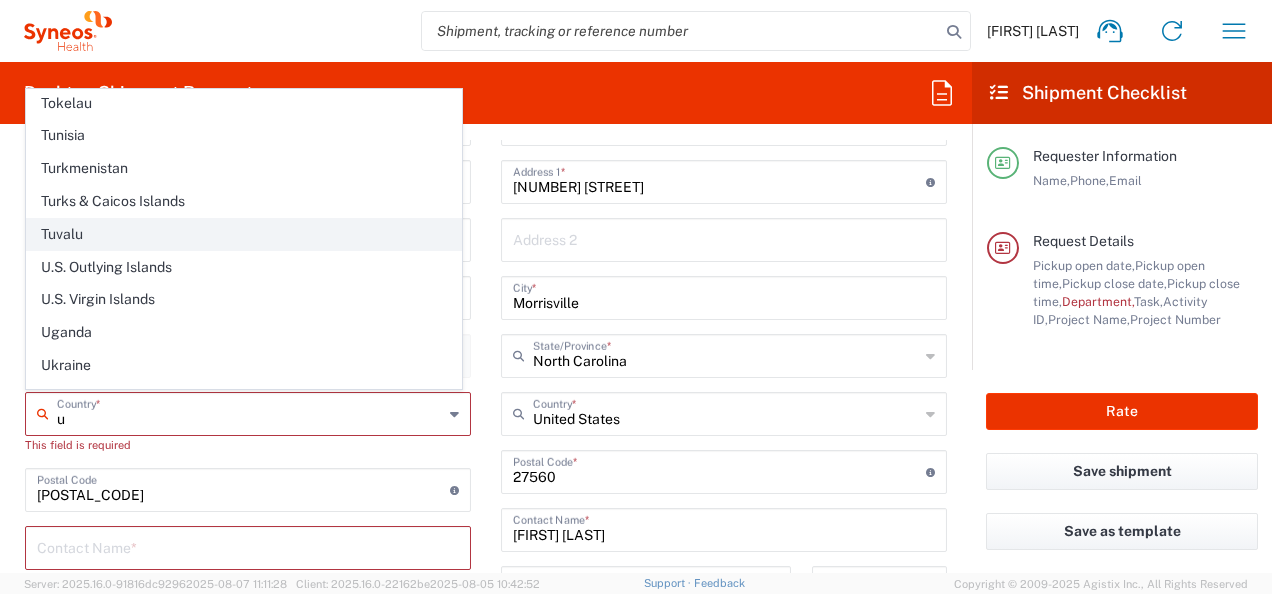 scroll, scrollTop: 2206, scrollLeft: 0, axis: vertical 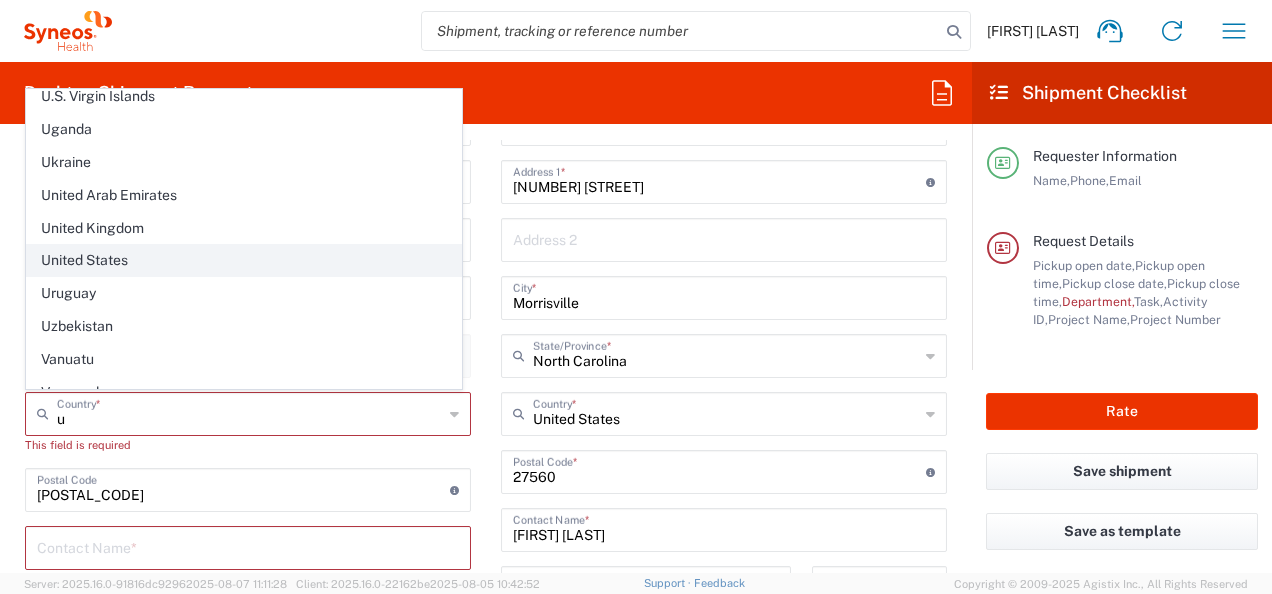 click on "United States" 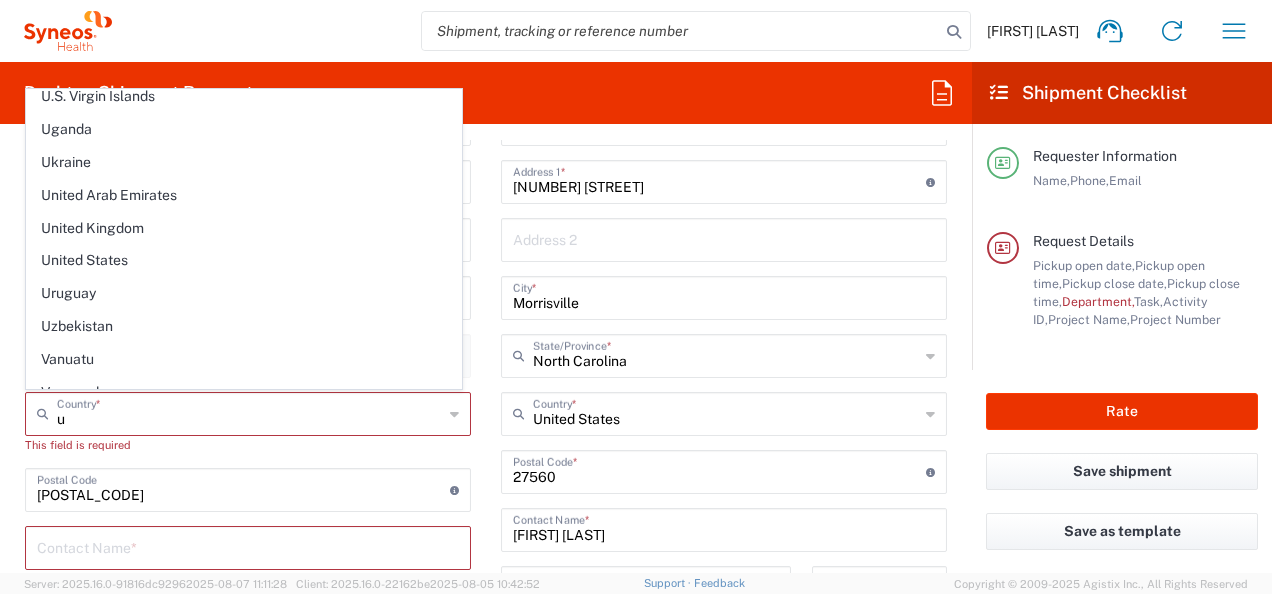 type on "United States" 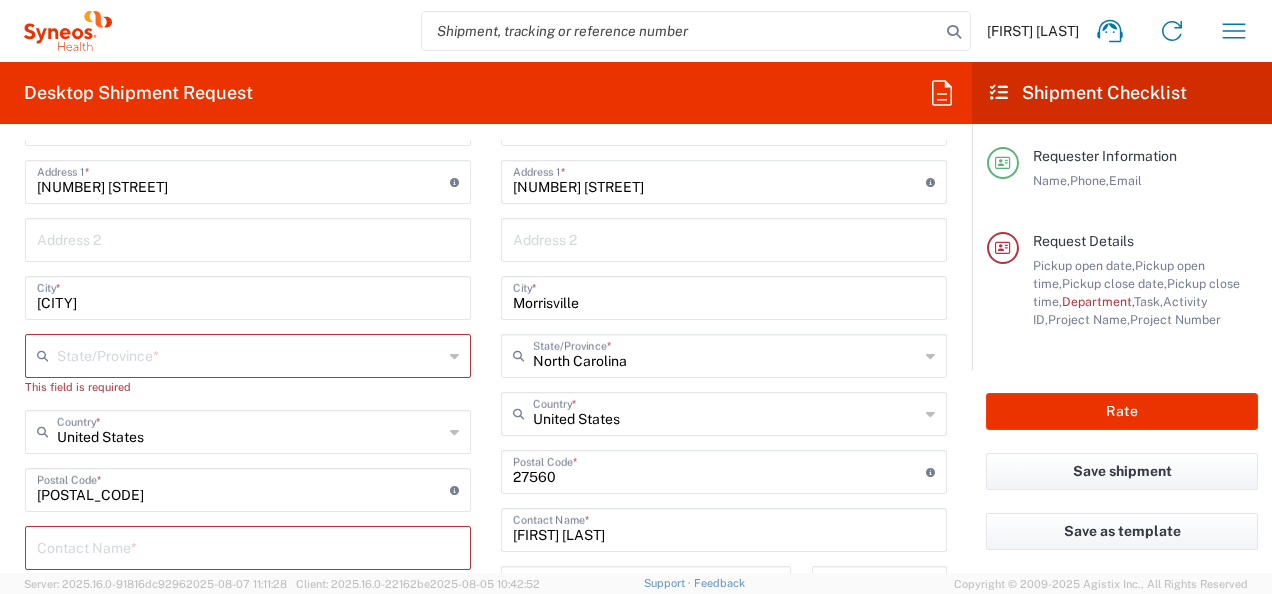 click at bounding box center (250, 354) 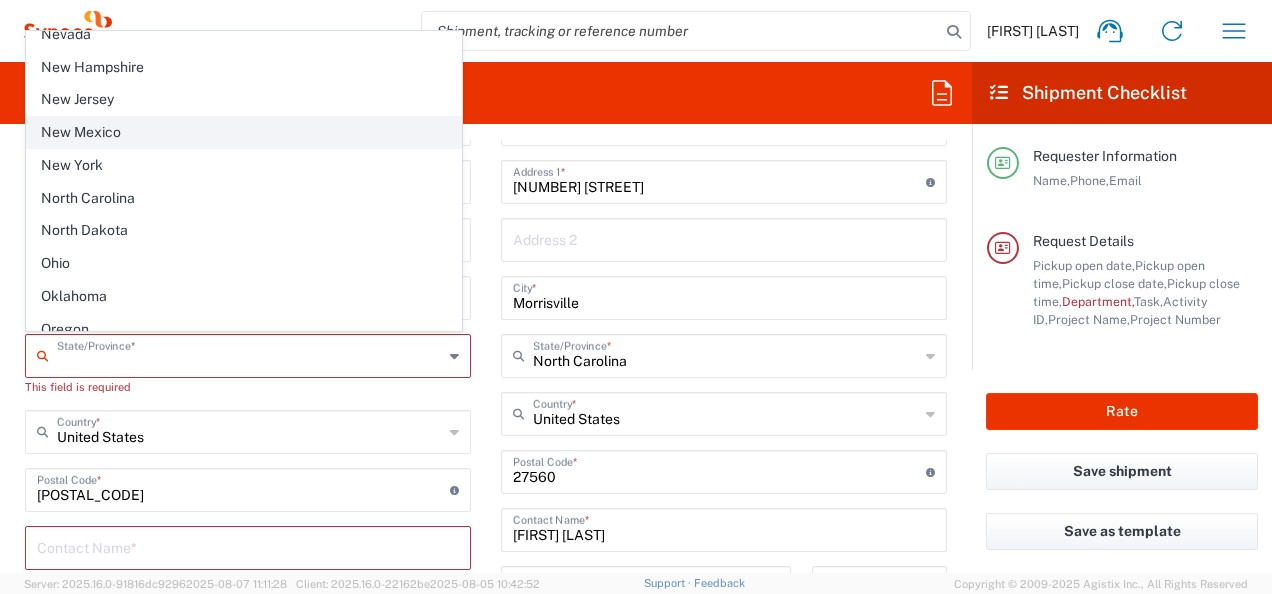 scroll, scrollTop: 999, scrollLeft: 0, axis: vertical 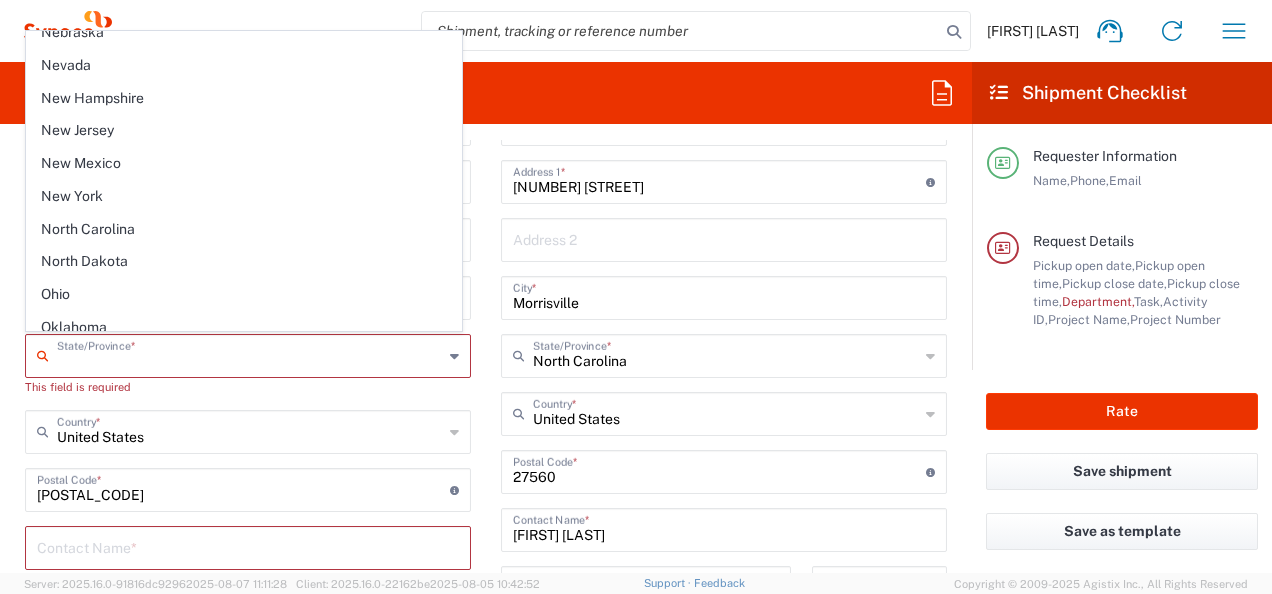 drag, startPoint x: 118, startPoint y: 111, endPoint x: 206, endPoint y: 349, distance: 253.74791 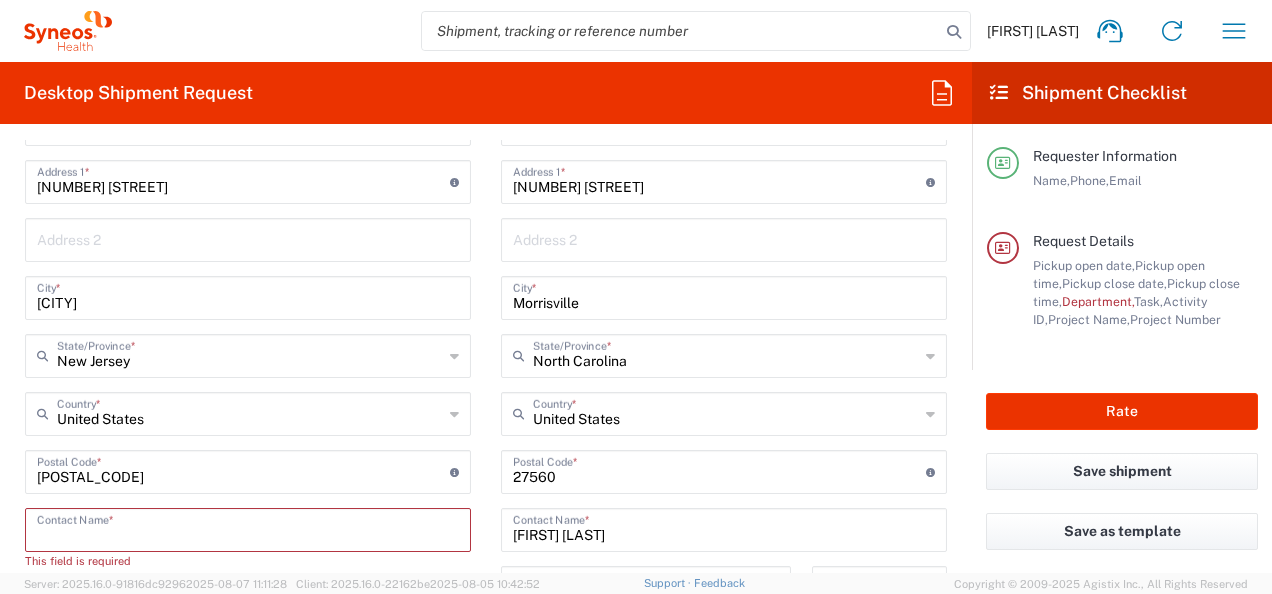 click at bounding box center [248, 528] 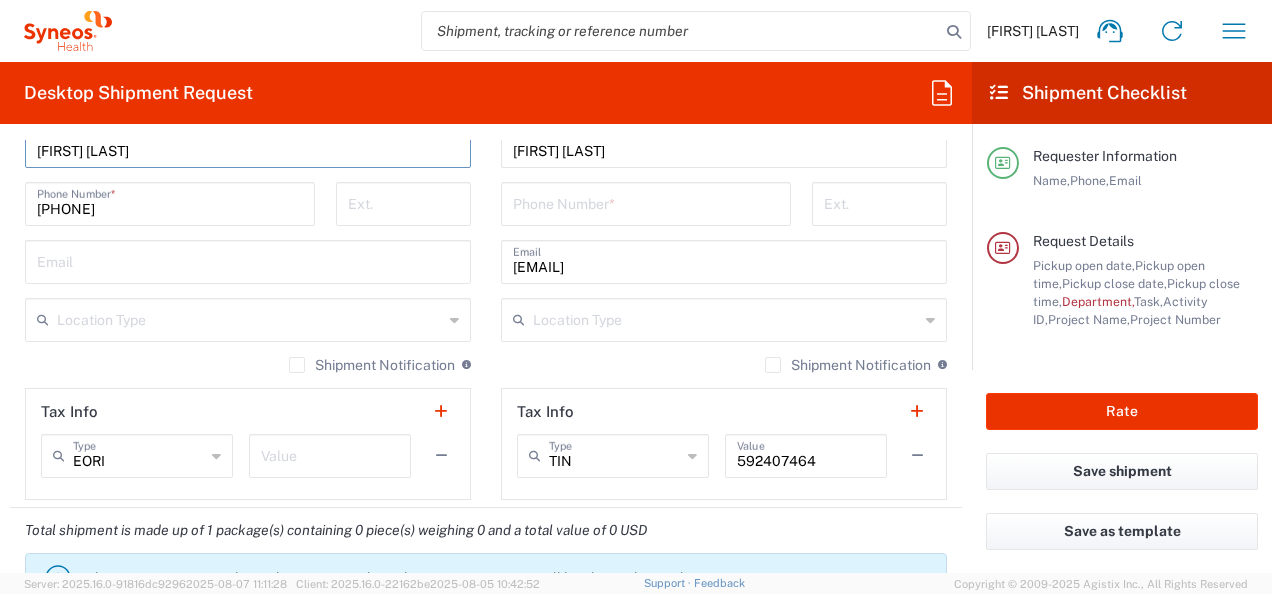 scroll, scrollTop: 1400, scrollLeft: 0, axis: vertical 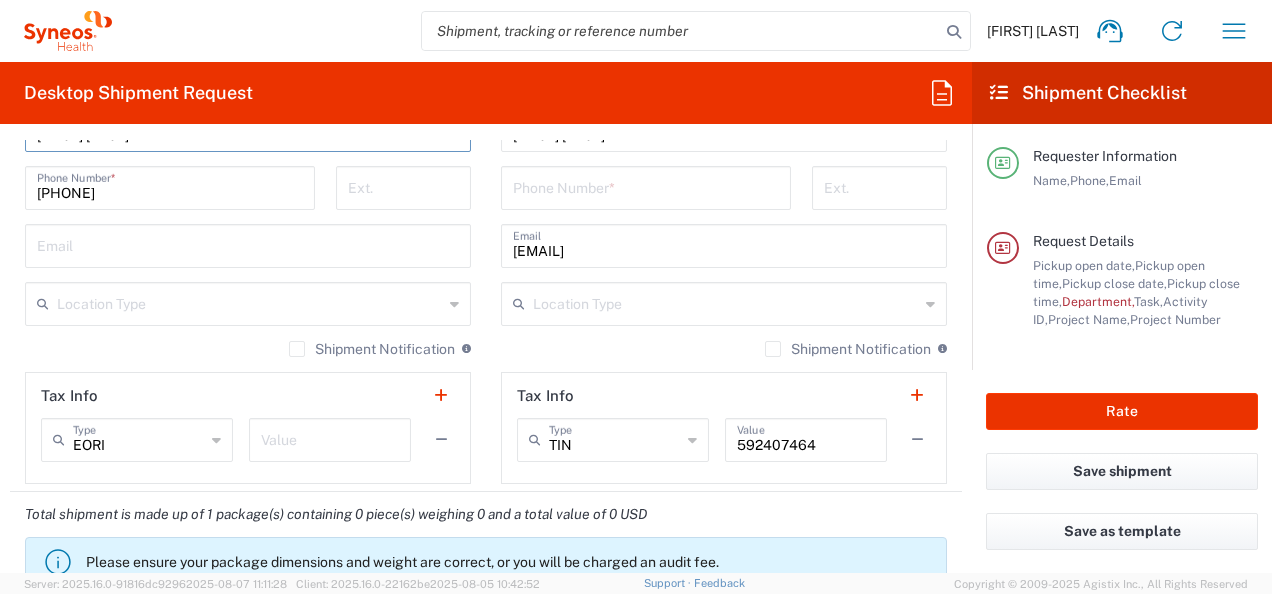 type on "[FIRST] [LAST]" 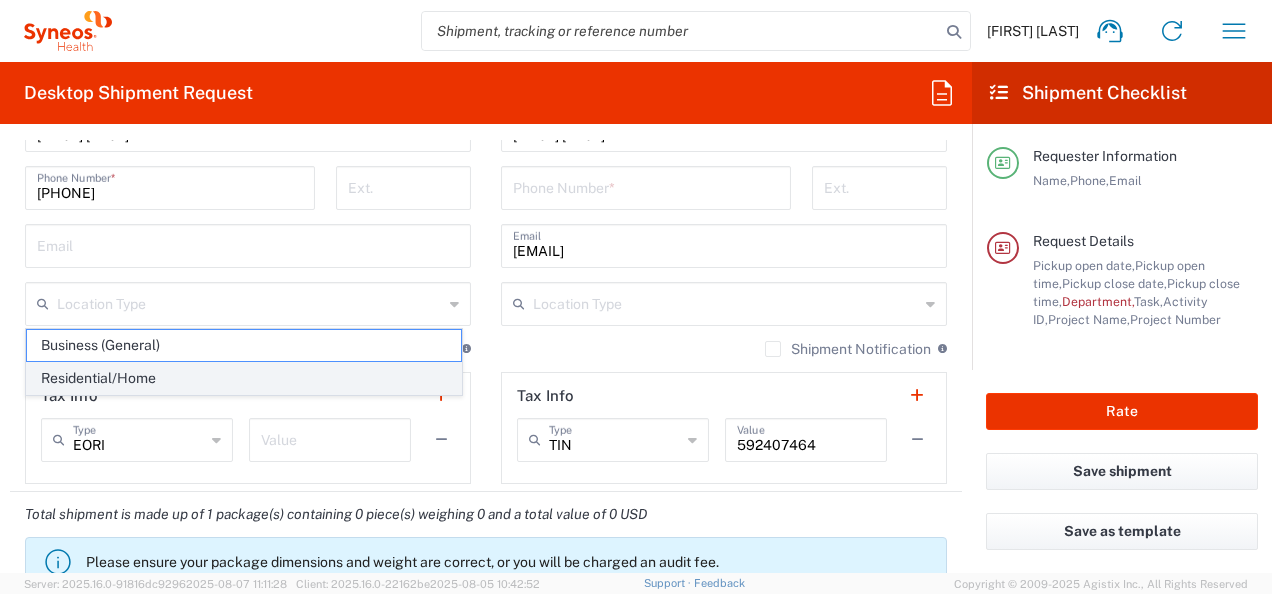 click on "Residential/Home" 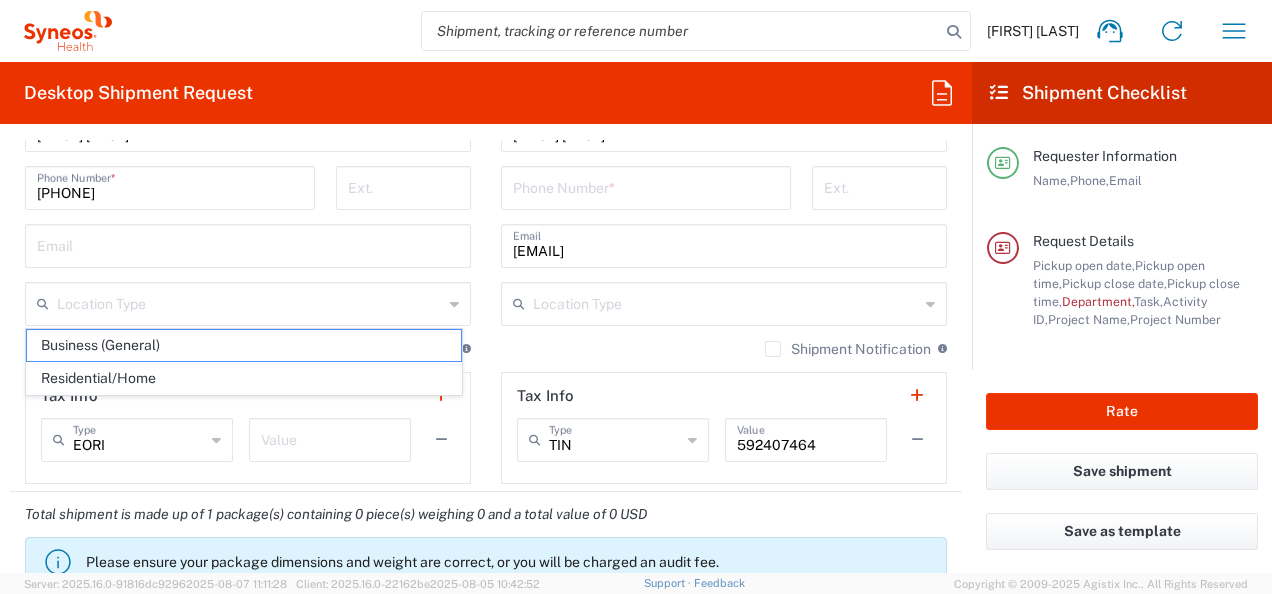 type on "Residential/Home" 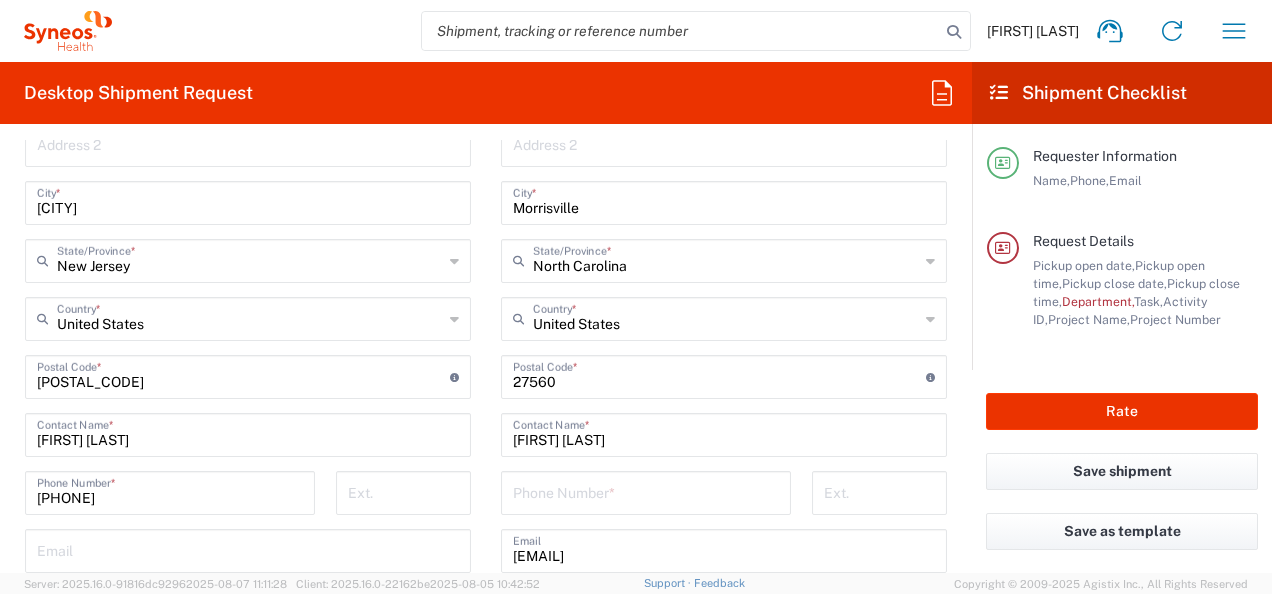 scroll, scrollTop: 1100, scrollLeft: 0, axis: vertical 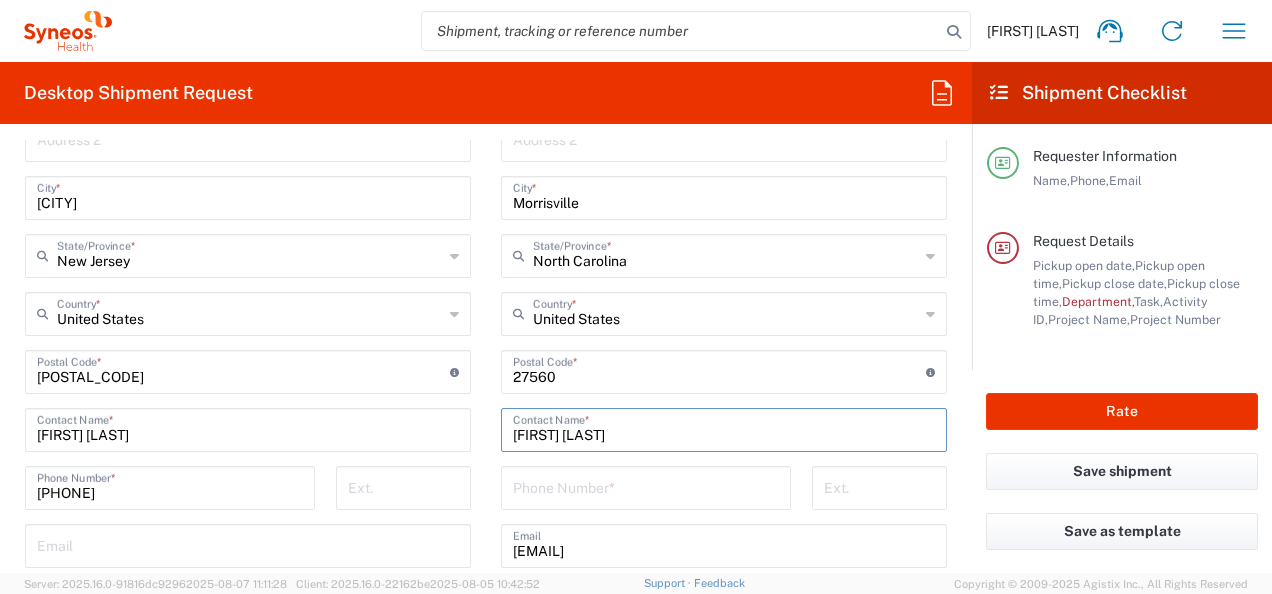 drag, startPoint x: 618, startPoint y: 430, endPoint x: 458, endPoint y: 417, distance: 160.52725 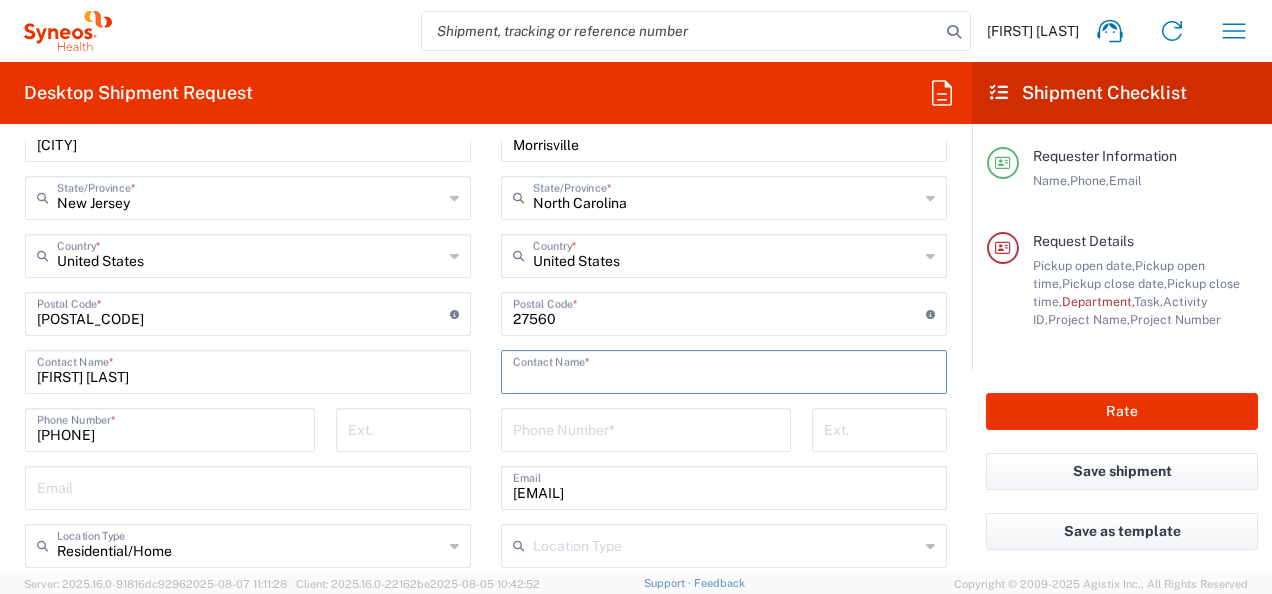 scroll, scrollTop: 1200, scrollLeft: 0, axis: vertical 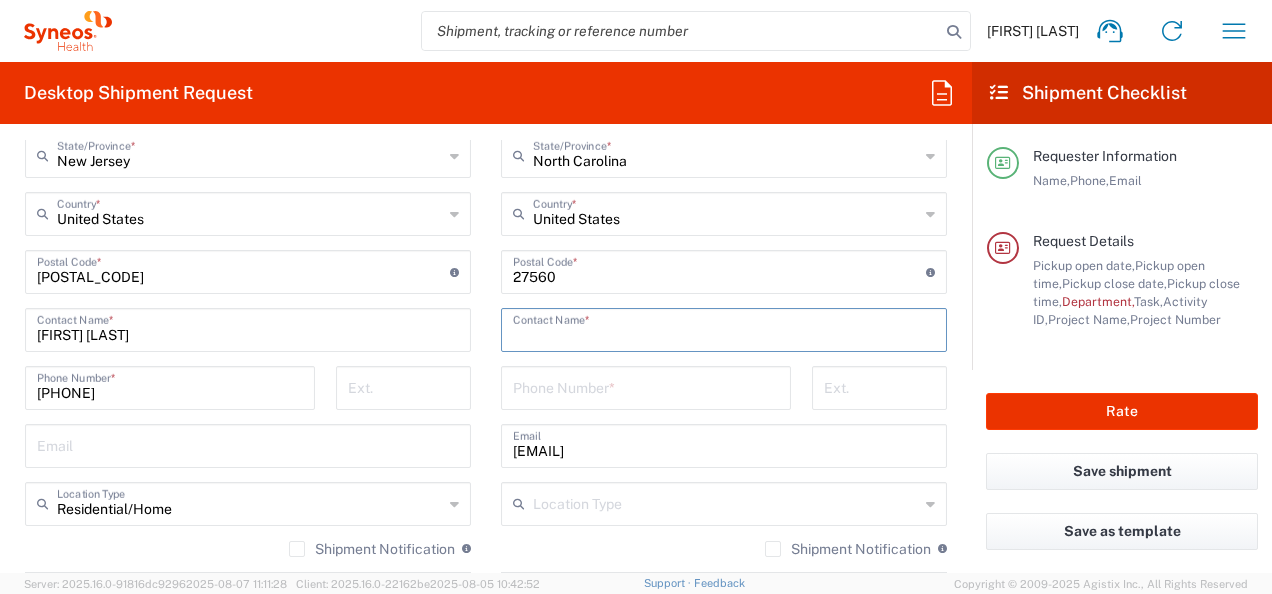 type 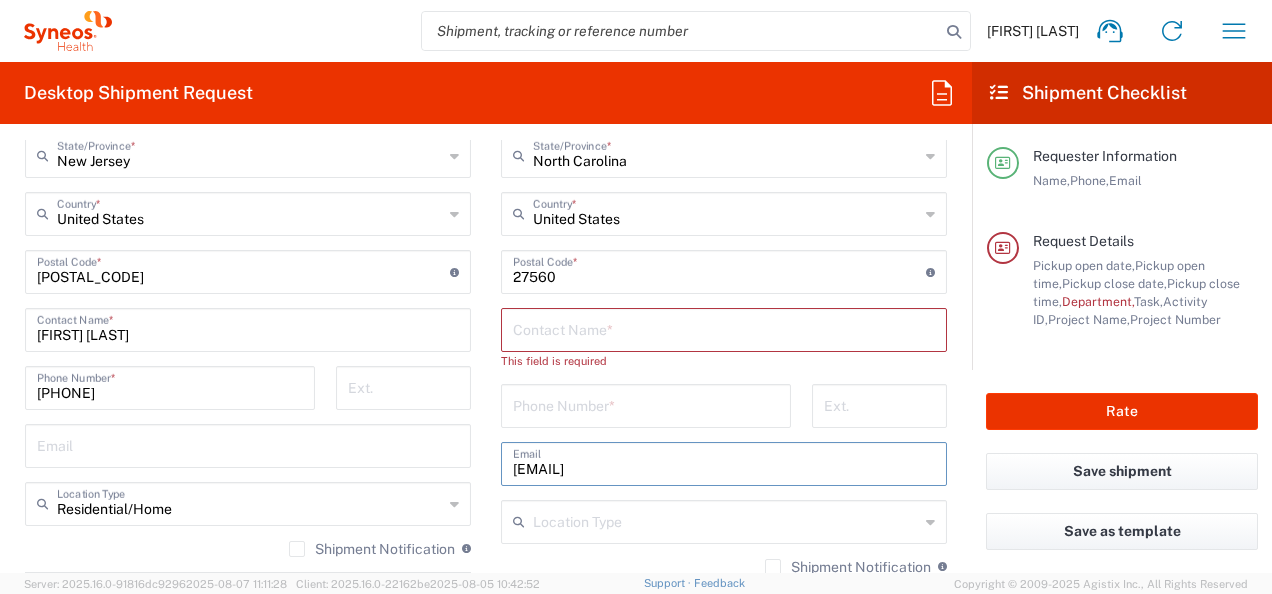 drag, startPoint x: 748, startPoint y: 454, endPoint x: 471, endPoint y: 430, distance: 278.03778 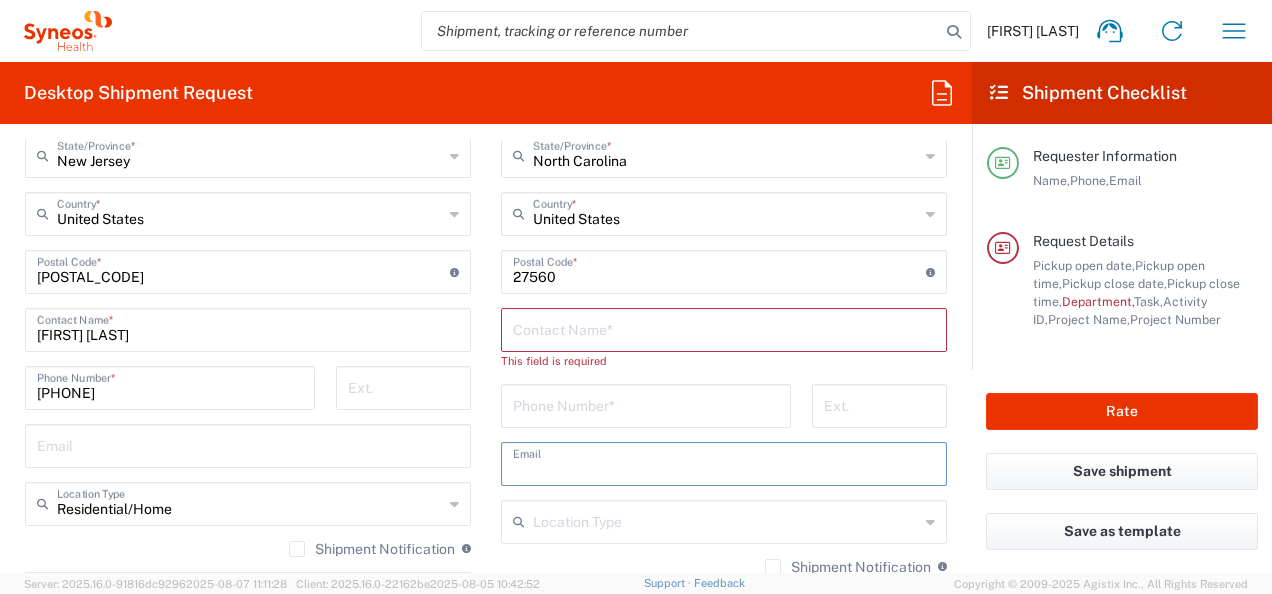 type 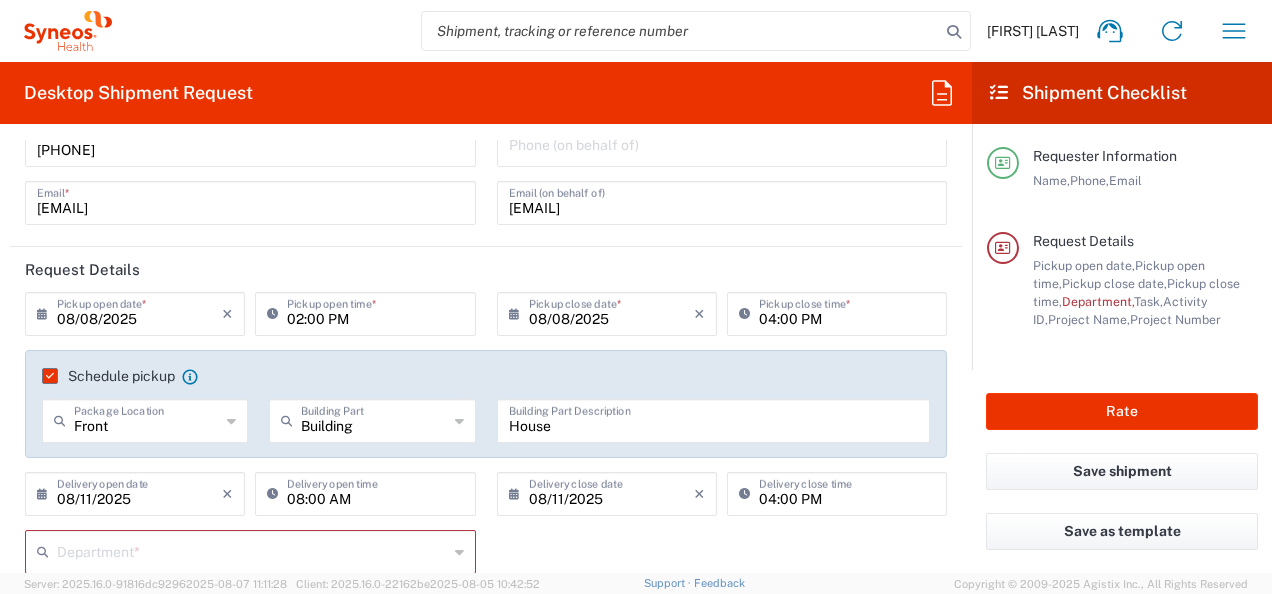scroll, scrollTop: 0, scrollLeft: 0, axis: both 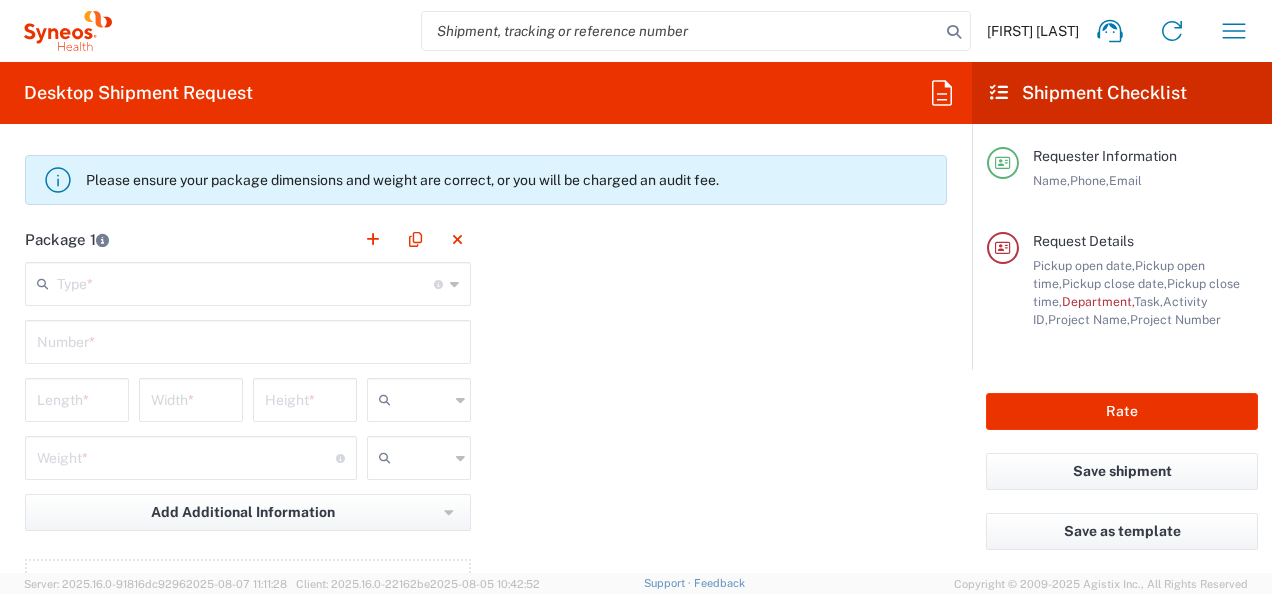 click on "Type  * Material used to package goods" 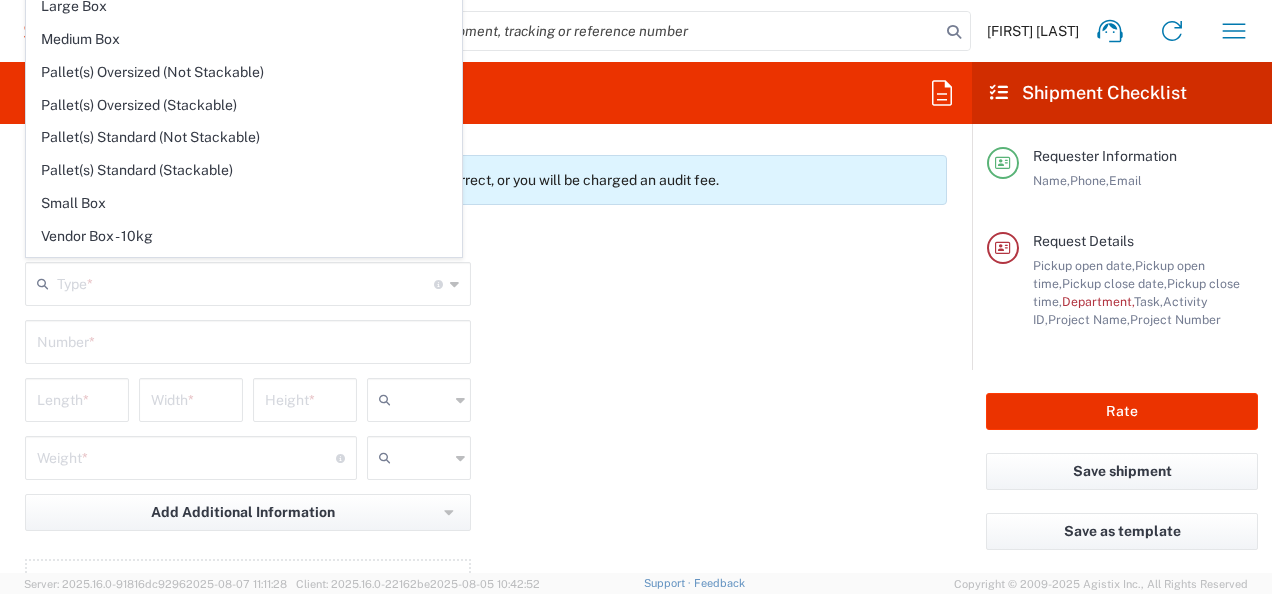 click 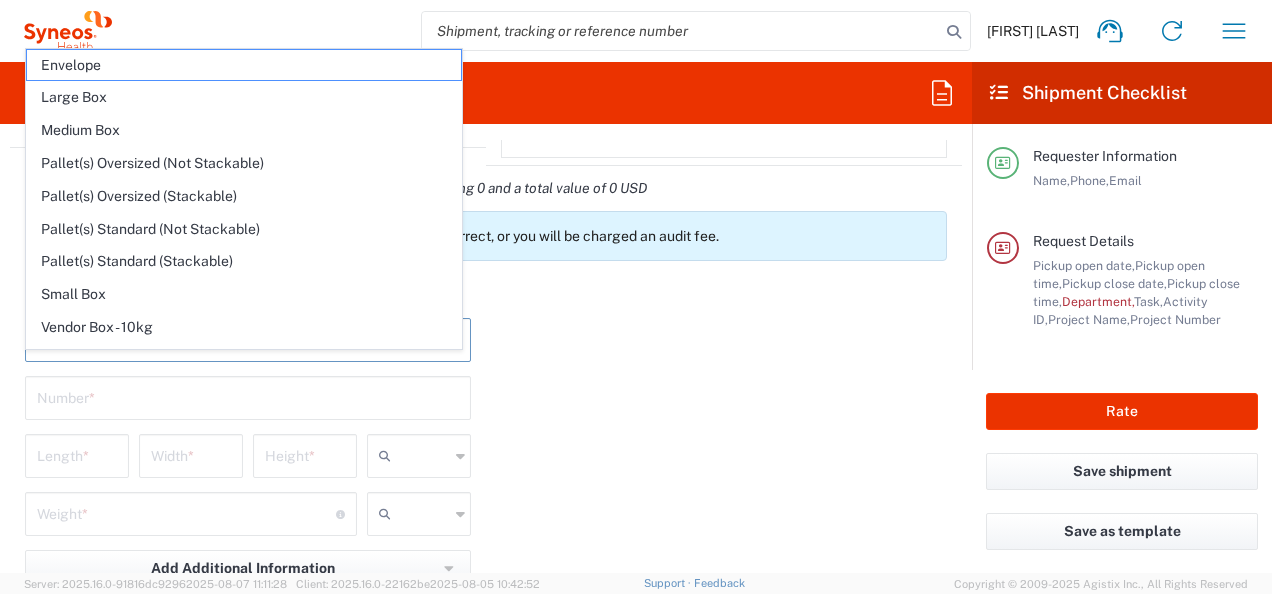 scroll, scrollTop: 1700, scrollLeft: 0, axis: vertical 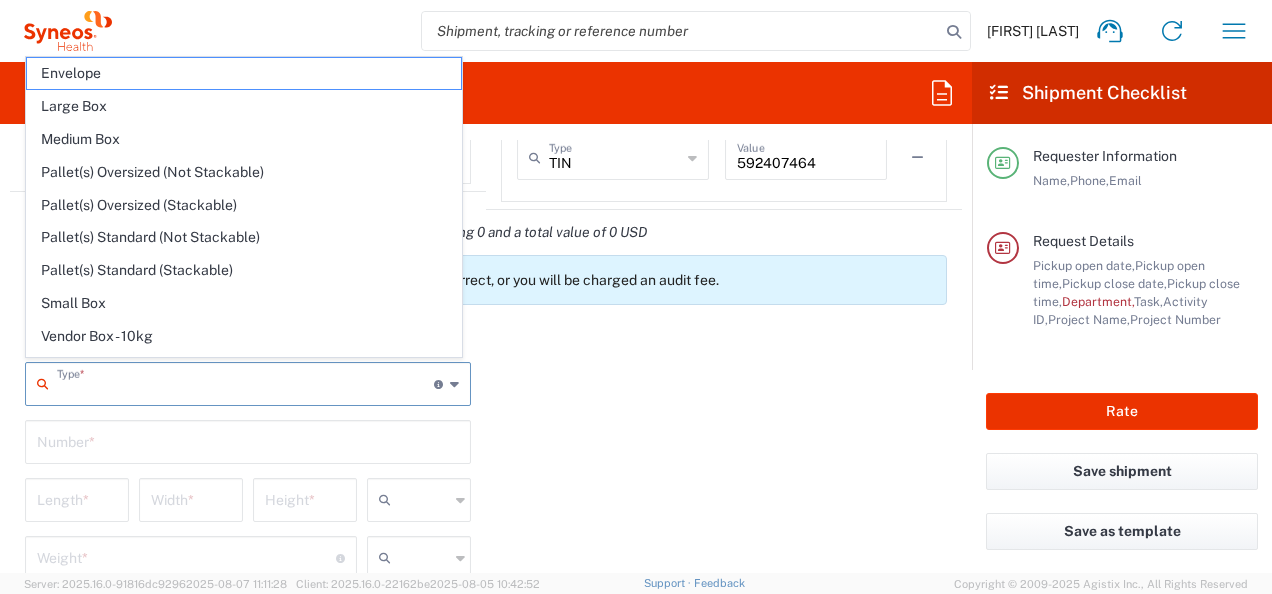 click on "Package 1   Type  * Material used to package goods Envelope Large Box Medium Box Pallet(s) Oversized (Not Stackable) Pallet(s) Oversized (Stackable) Pallet(s) Standard (Not Stackable) Pallet(s) Standard (Stackable) Small Box Vendor Box - 10kg Vendor Box - 25kg Your Packaging  Number  *  Length  *  Width  *  Height  * cm ft in  Weight  * Total weight of package(s) in pounds or kilograms kgs lbs Add Additional Information  Package material   Package temperature   Temperature device  Add Content *" 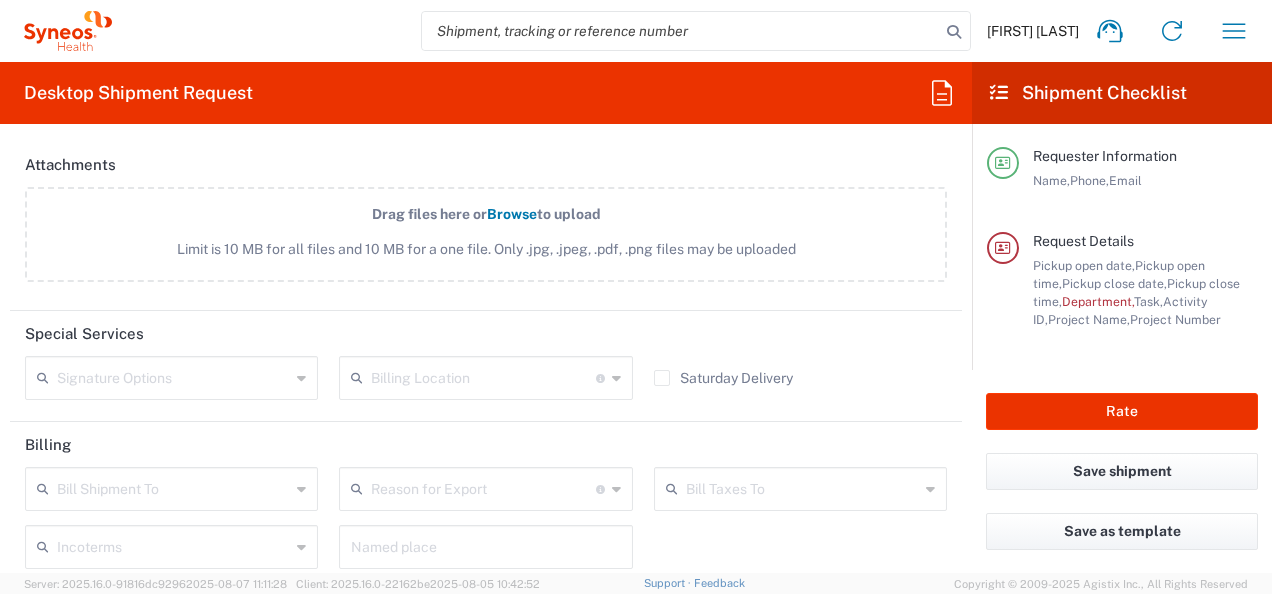 scroll, scrollTop: 2582, scrollLeft: 0, axis: vertical 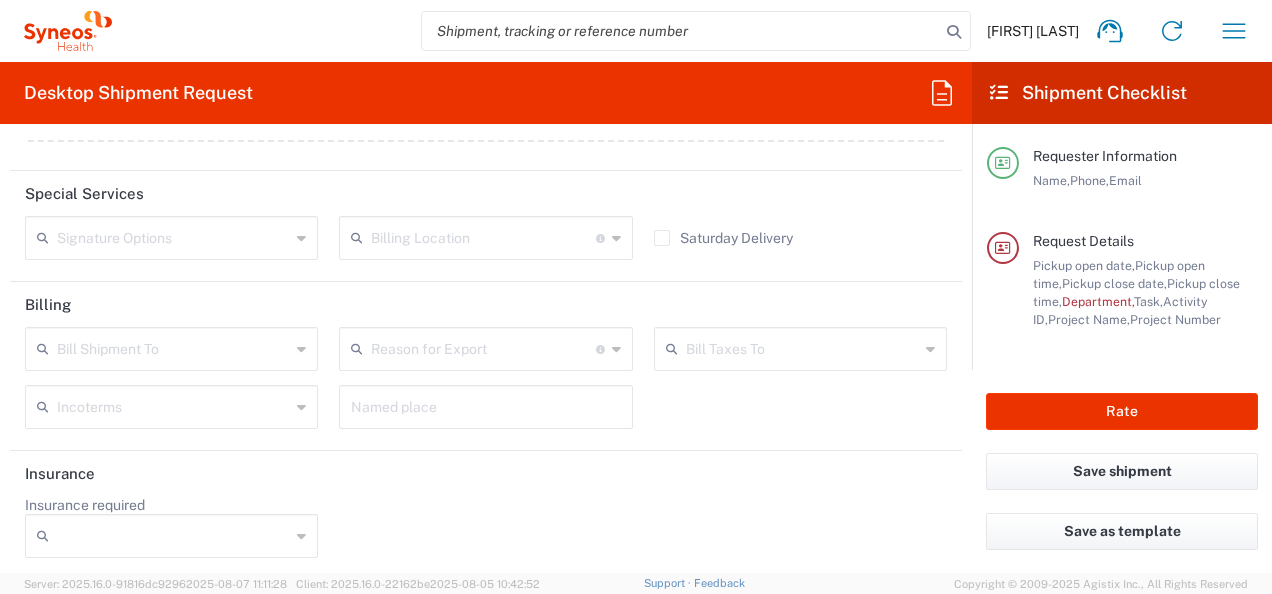 click 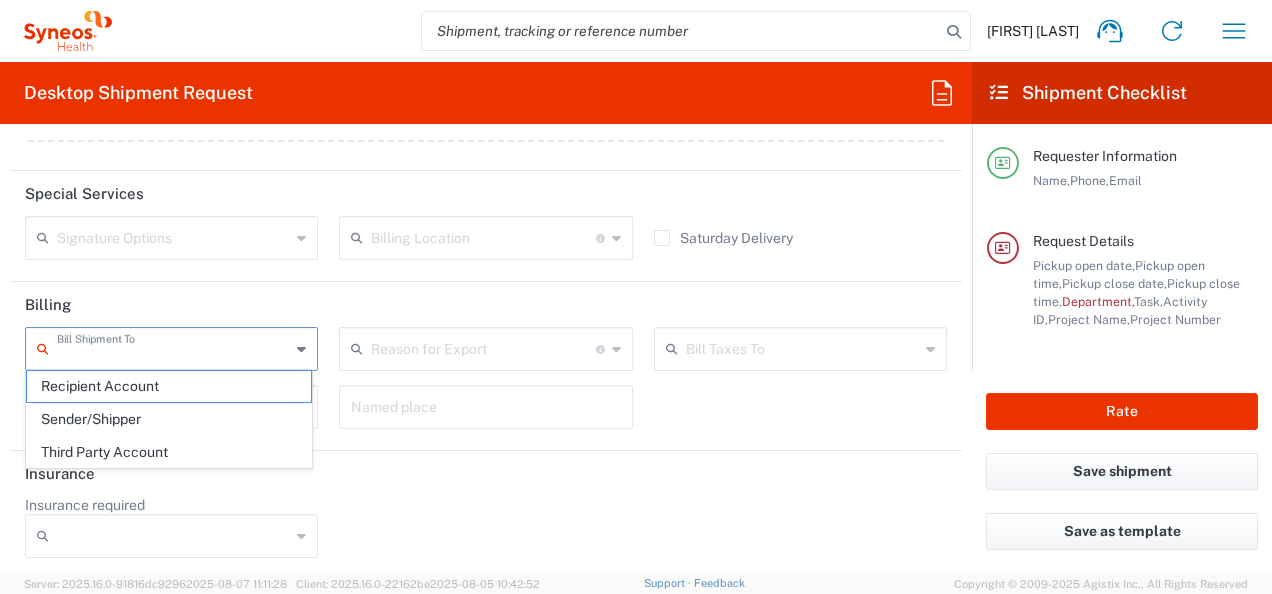 drag, startPoint x: 354, startPoint y: 441, endPoint x: 372, endPoint y: 453, distance: 21.633308 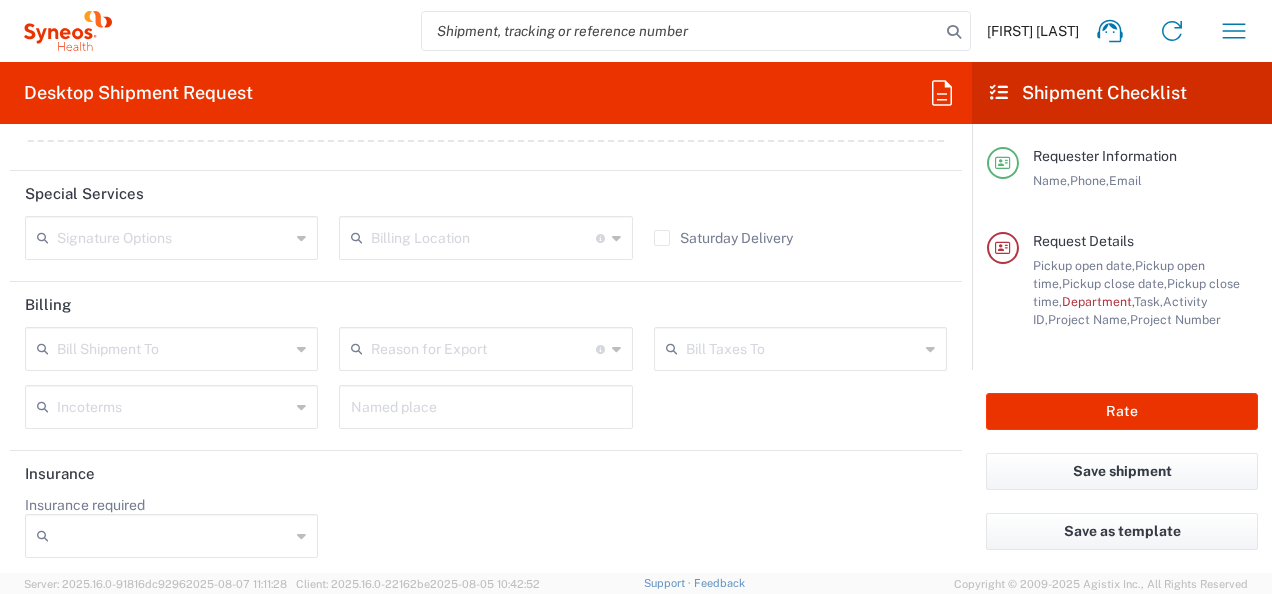 click at bounding box center (483, 347) 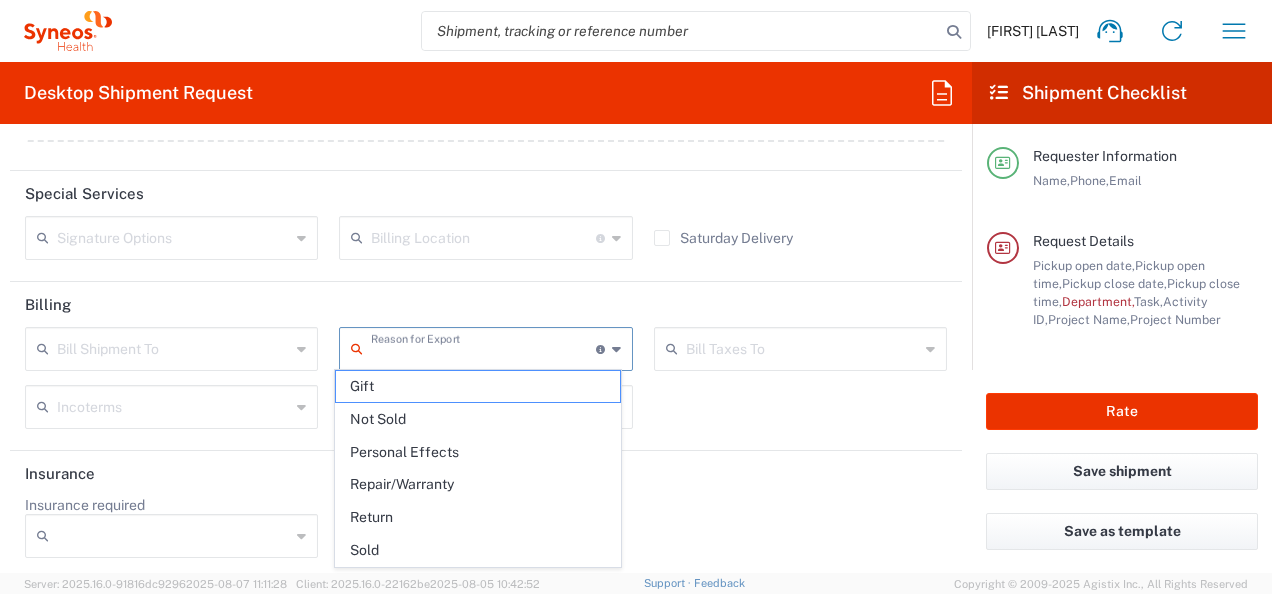 click on "Insurance" 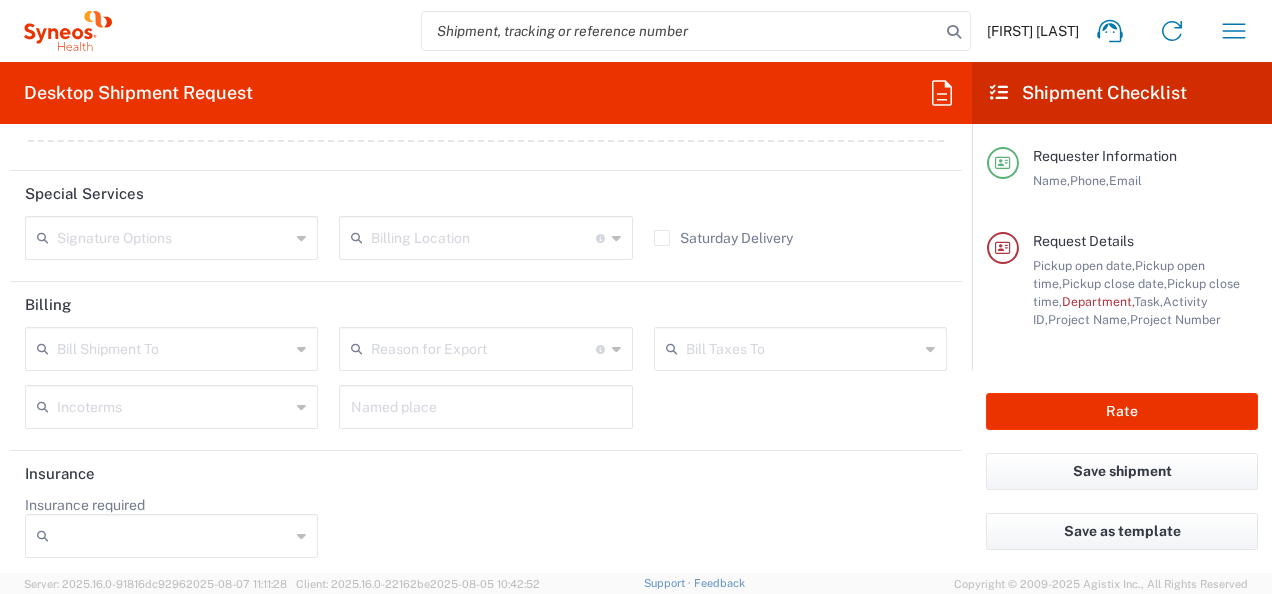 click on "Insurance" 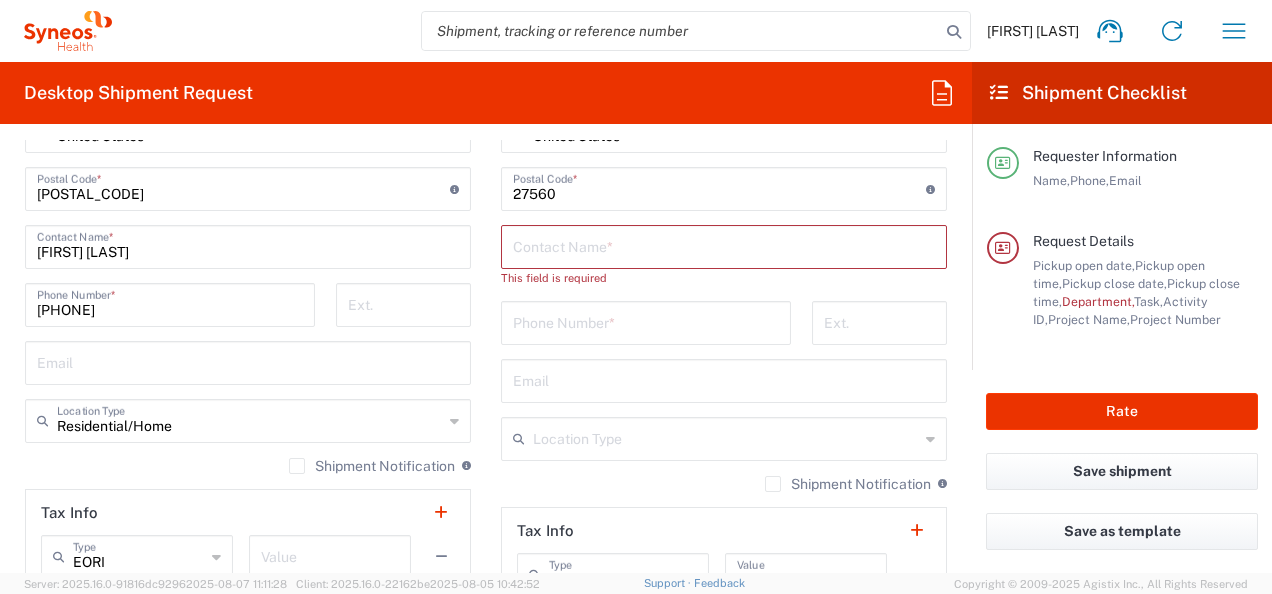 scroll, scrollTop: 1282, scrollLeft: 0, axis: vertical 